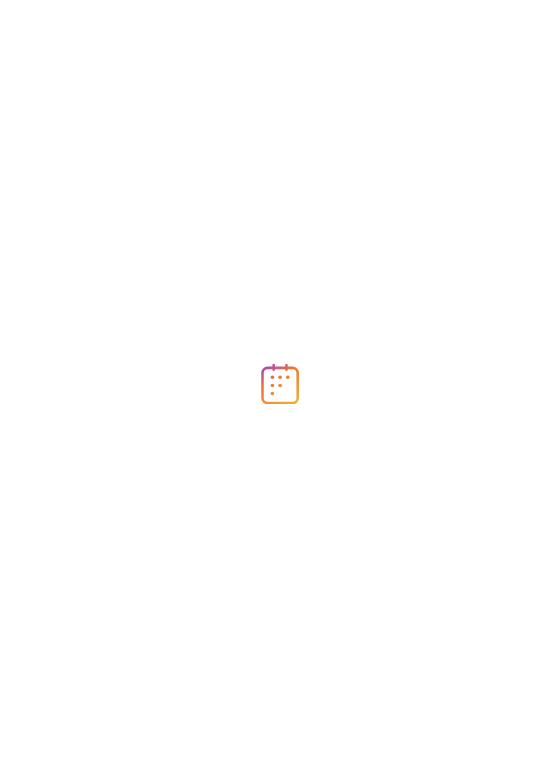 scroll, scrollTop: 0, scrollLeft: 0, axis: both 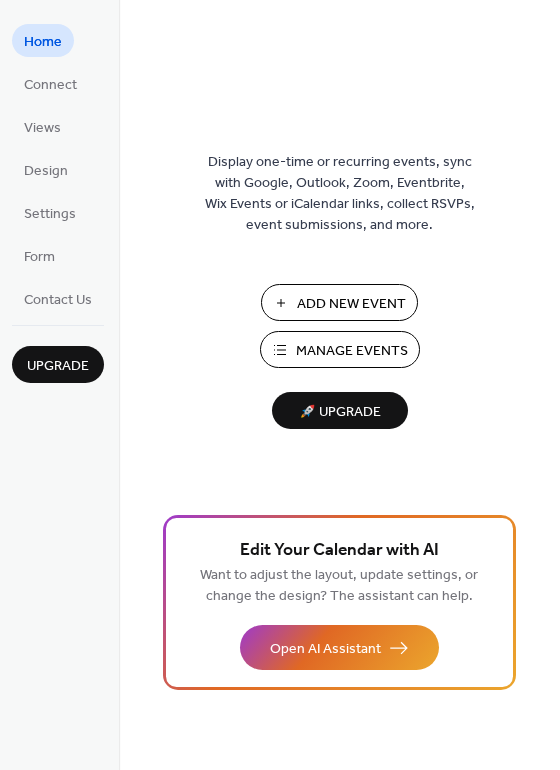 click on "Add New Event" at bounding box center [351, 304] 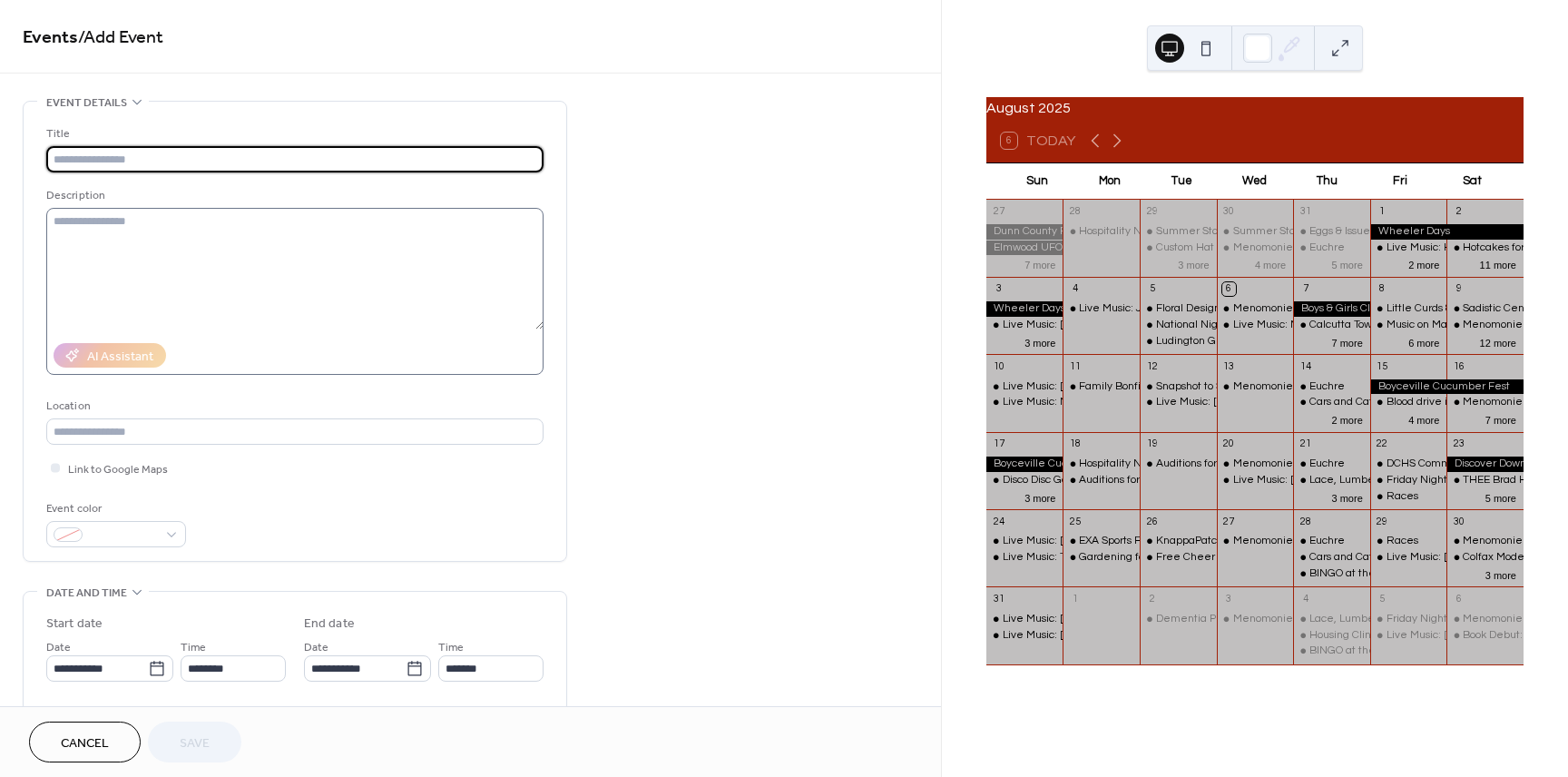 scroll, scrollTop: 0, scrollLeft: 0, axis: both 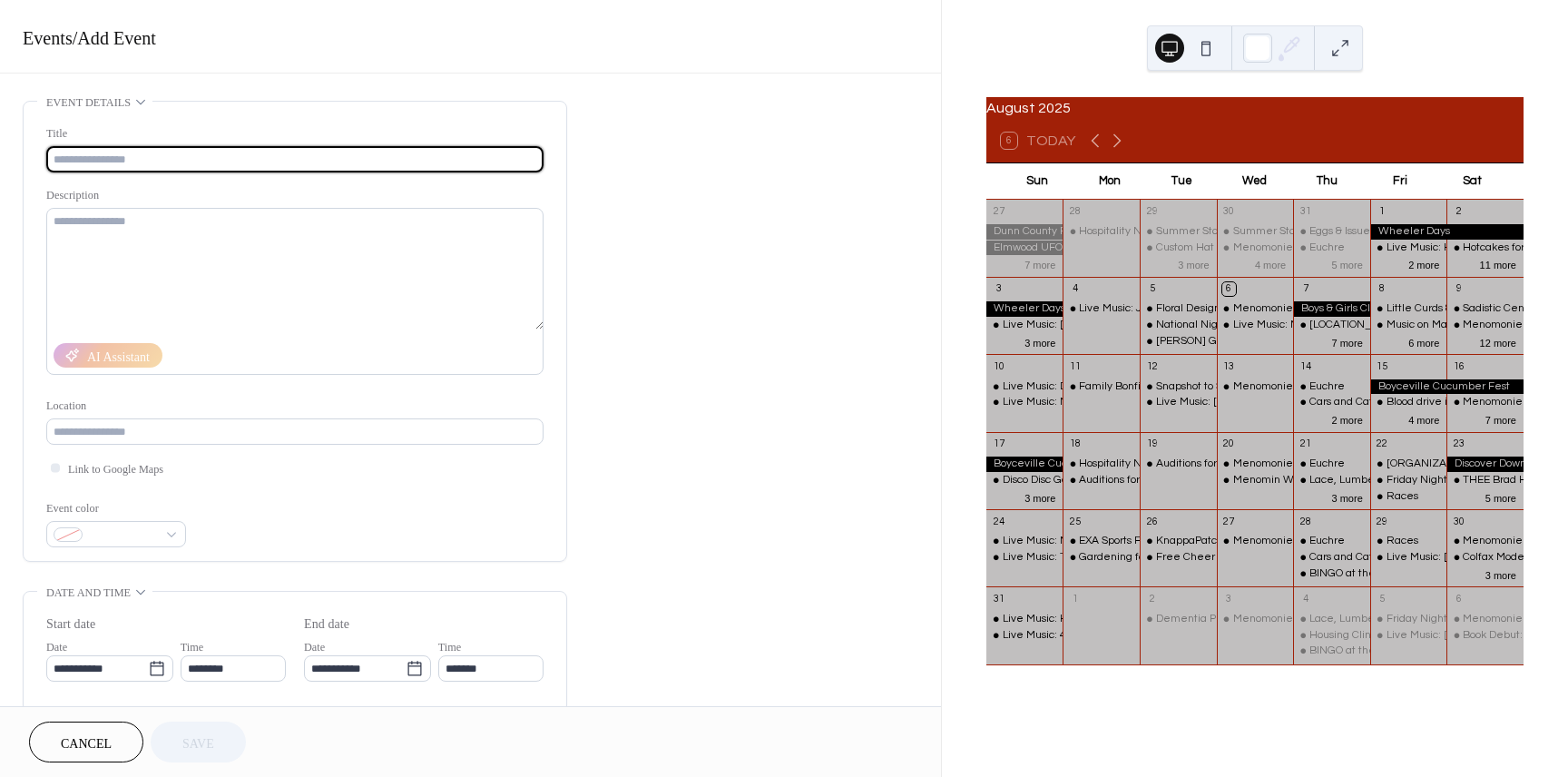 click at bounding box center [295, 159] 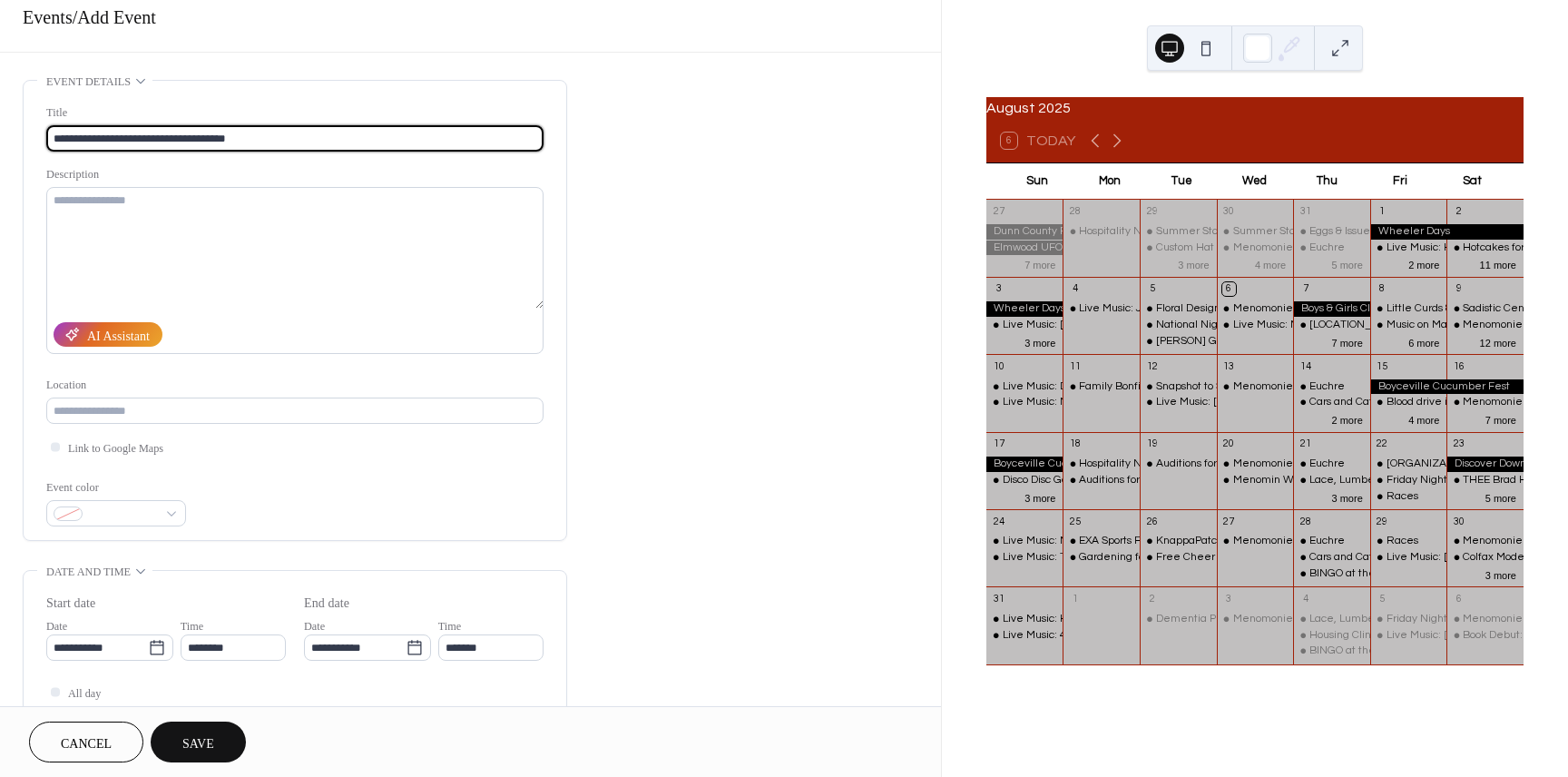 scroll, scrollTop: 25, scrollLeft: 0, axis: vertical 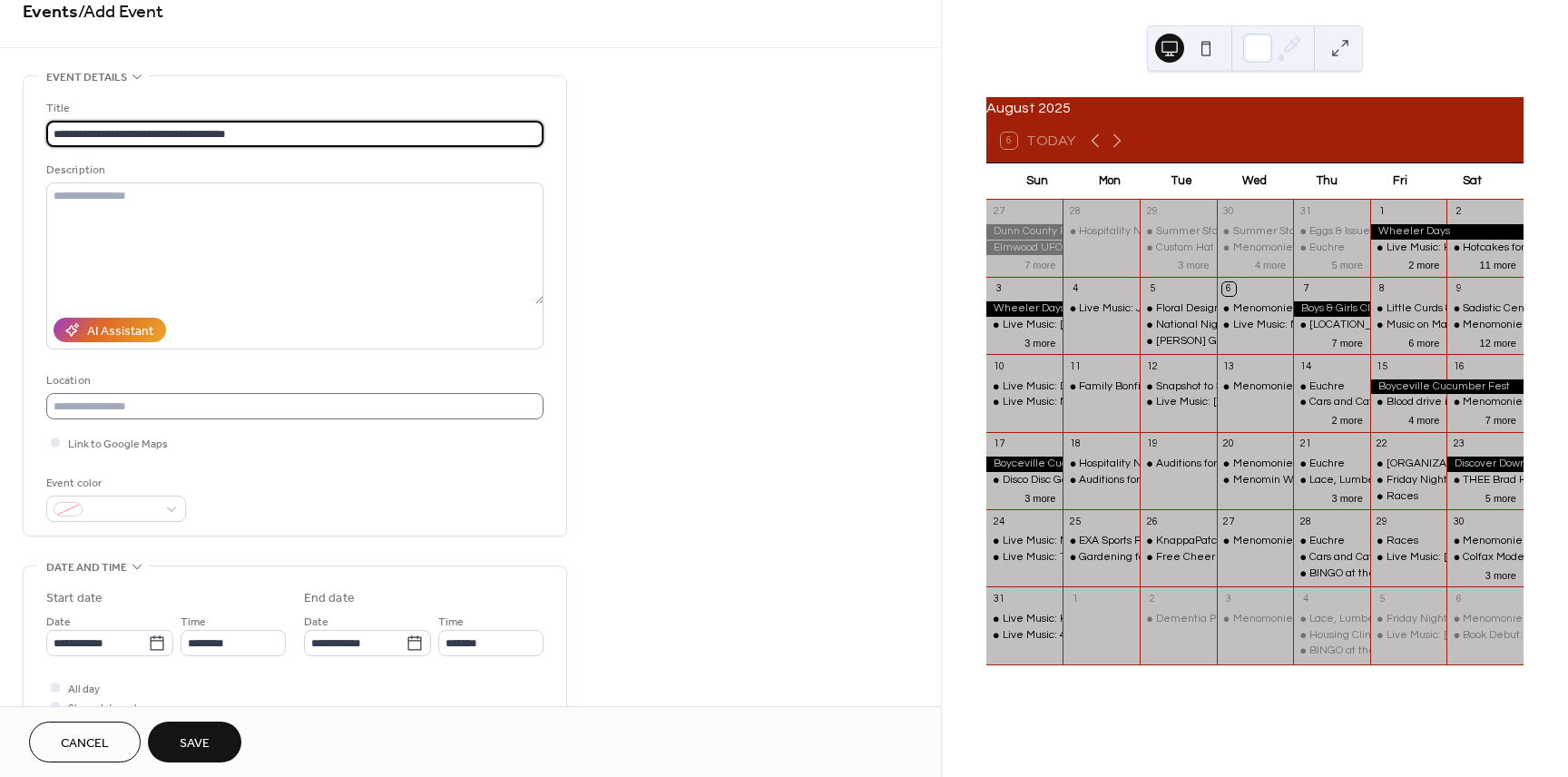 type on "**********" 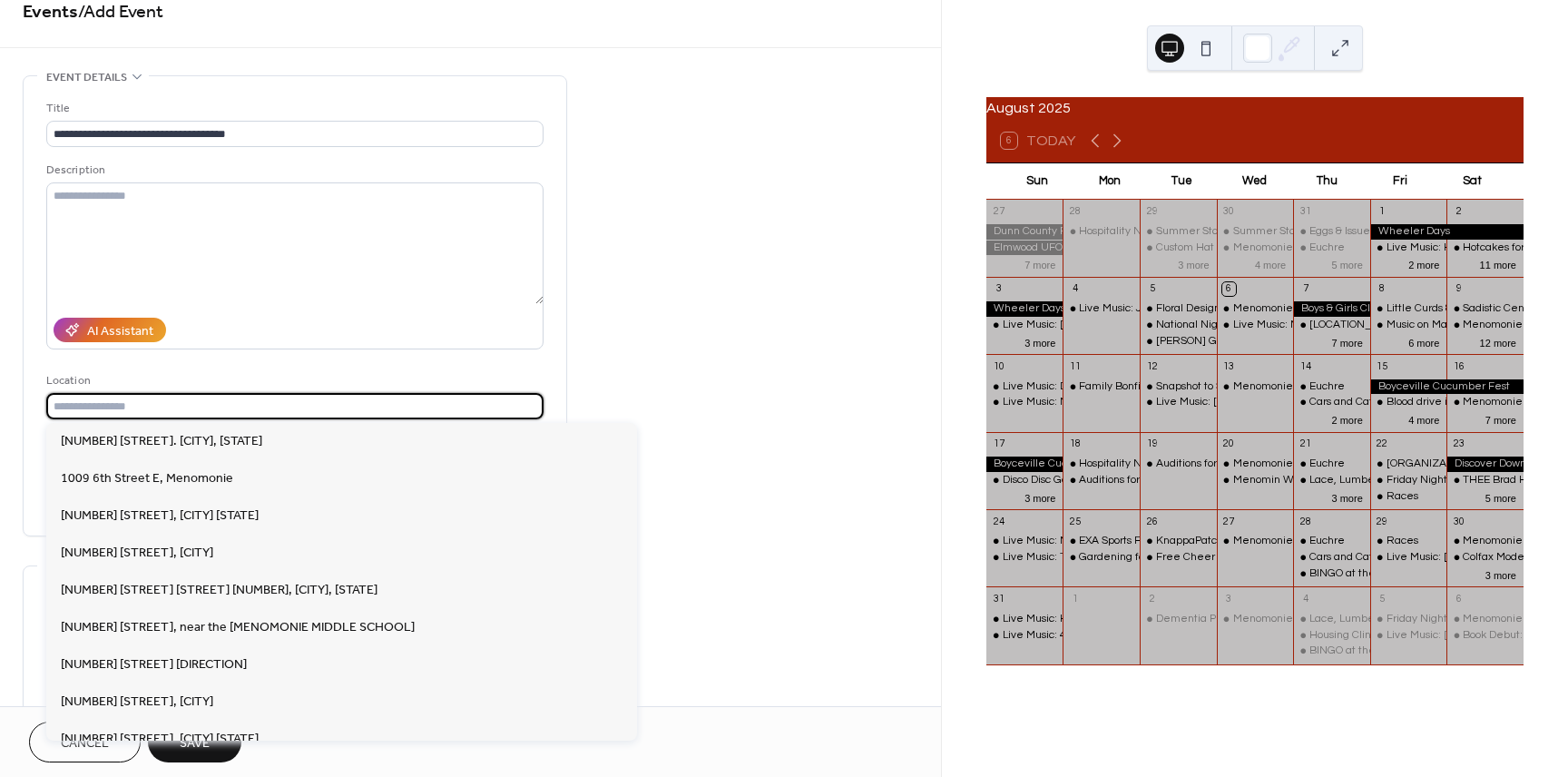 click at bounding box center [295, 406] 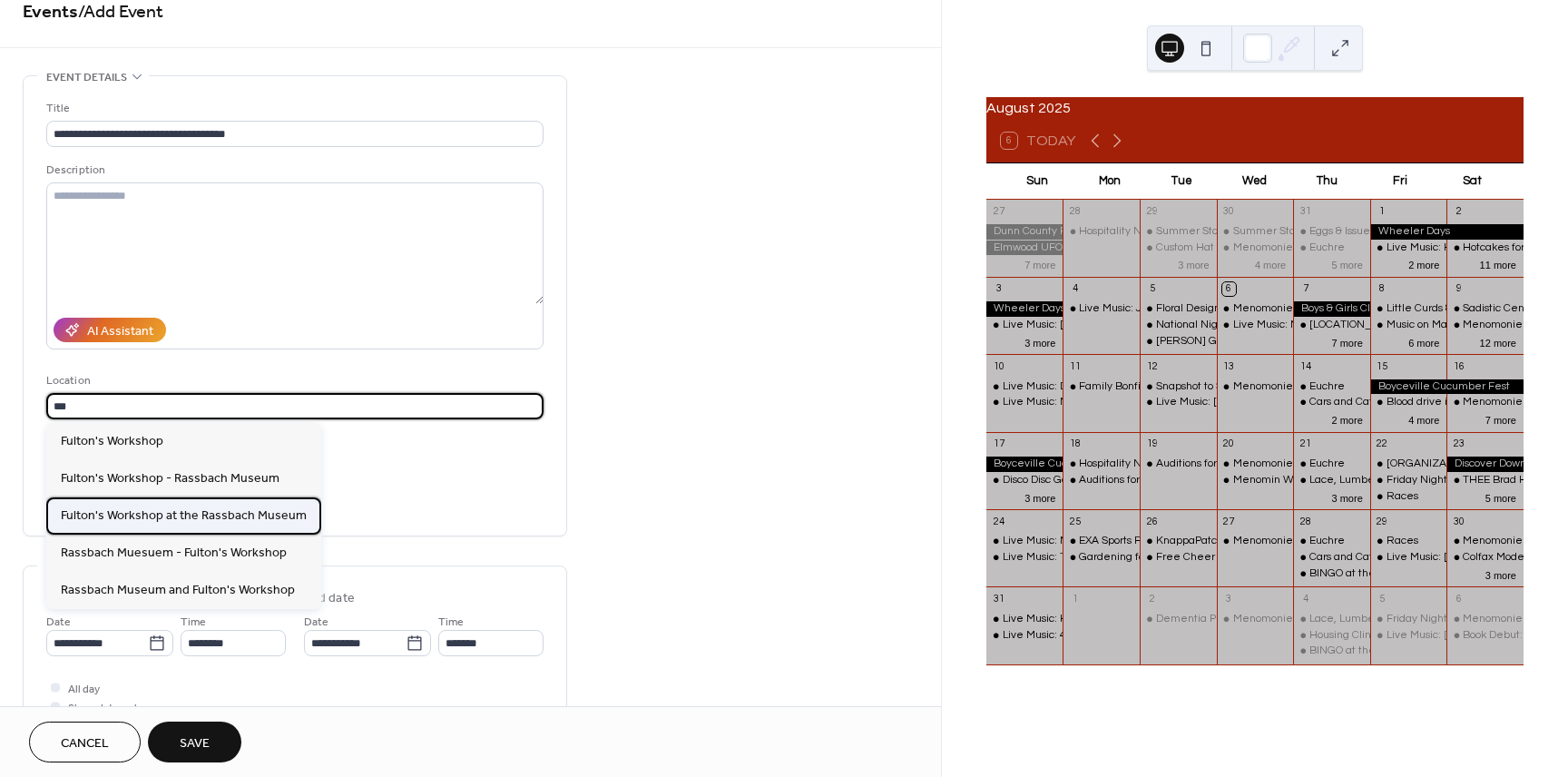 click on "Fulton's Workshop at the Rassbach Museum" at bounding box center (183, 516) 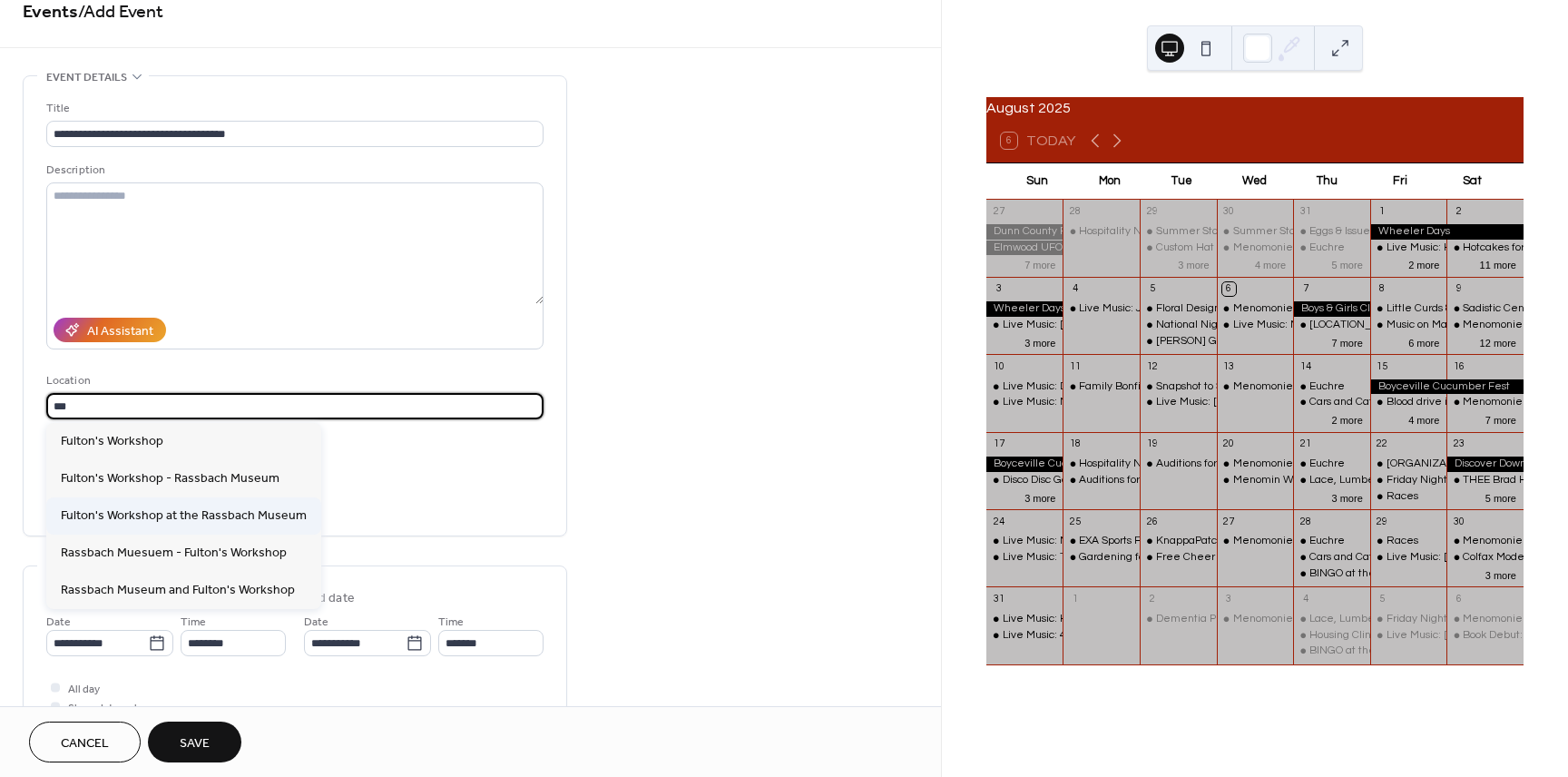 type on "**********" 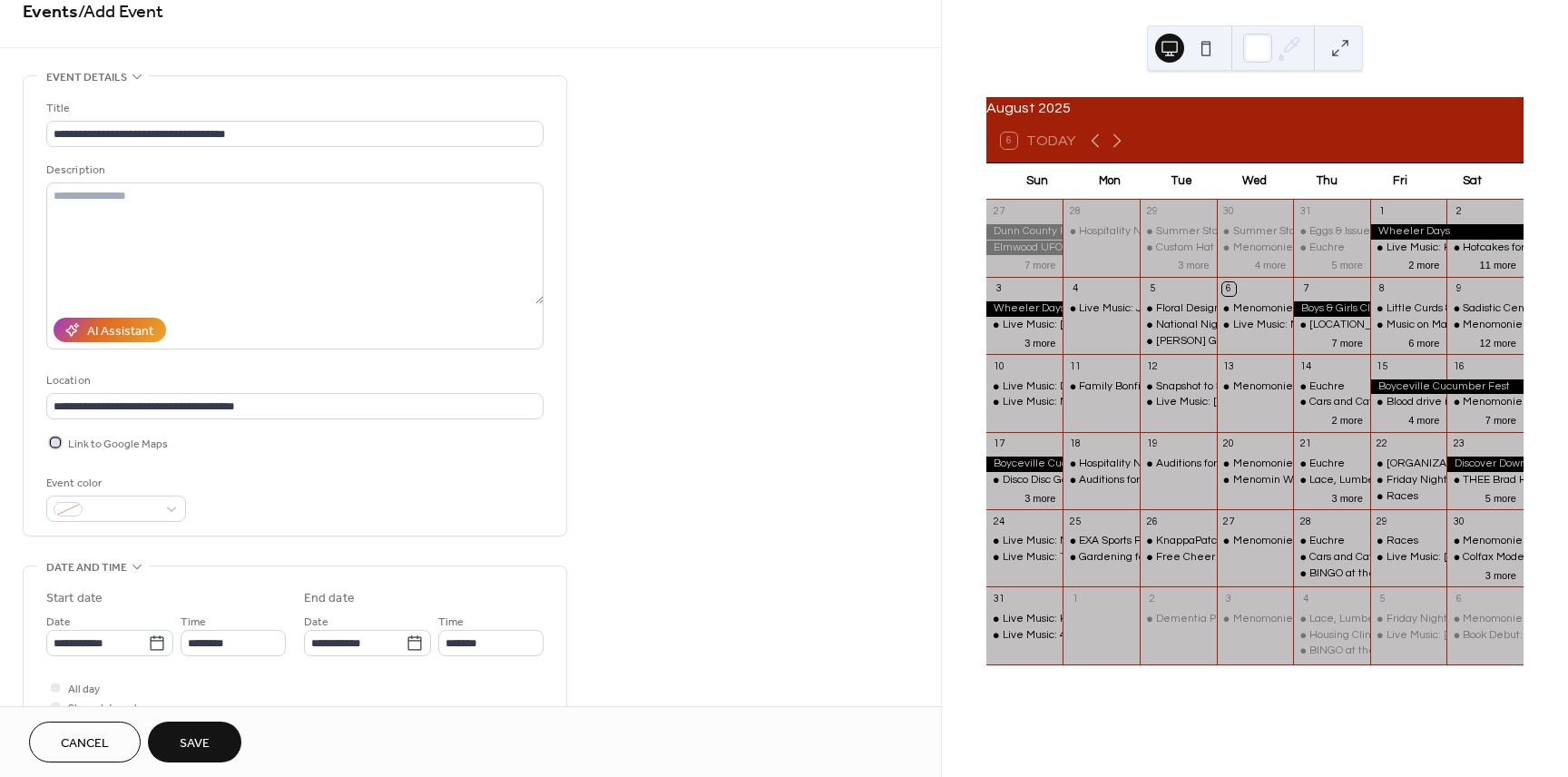 click at bounding box center (55, 442) 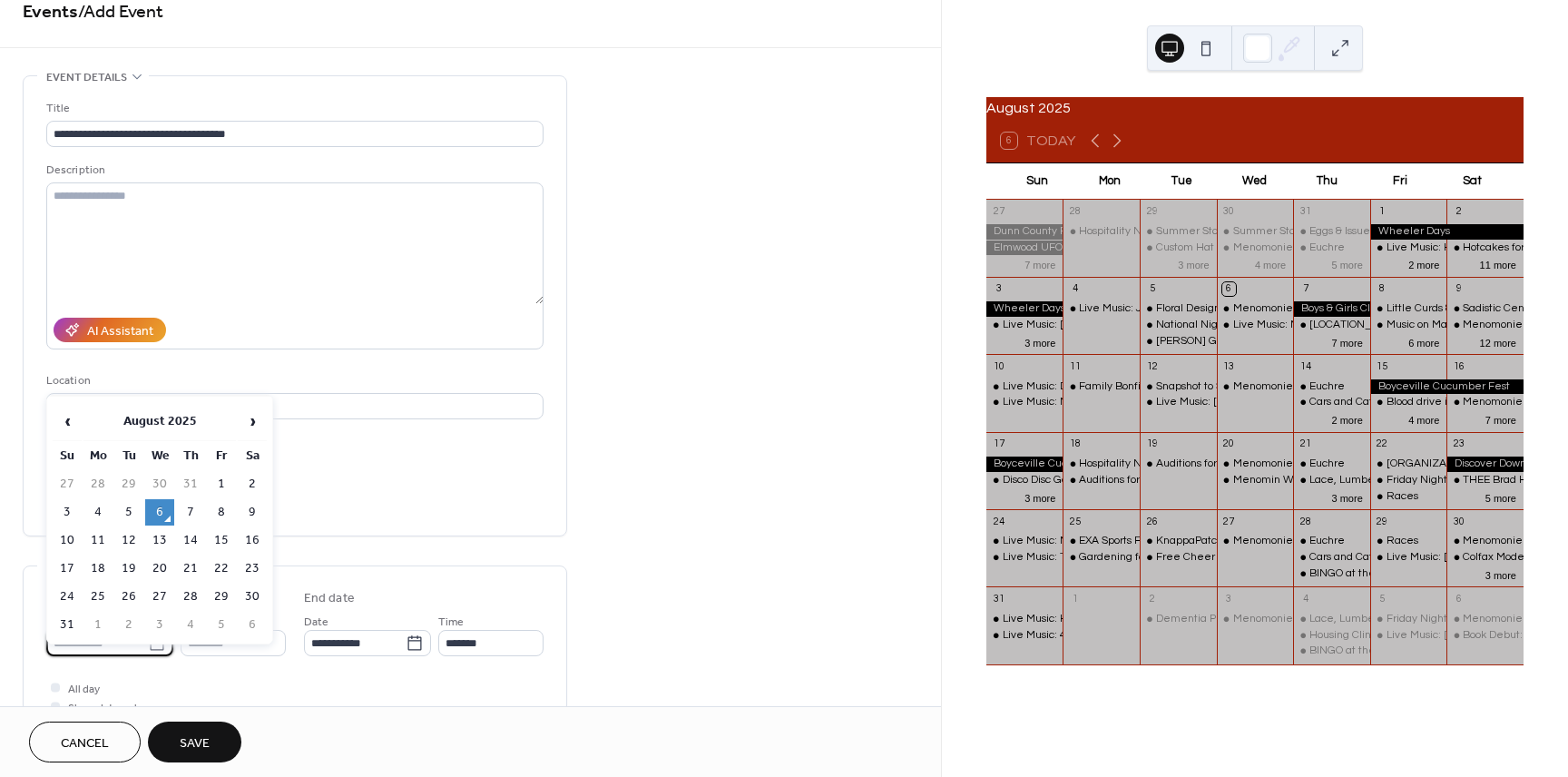 click on "**********" at bounding box center [97, 643] 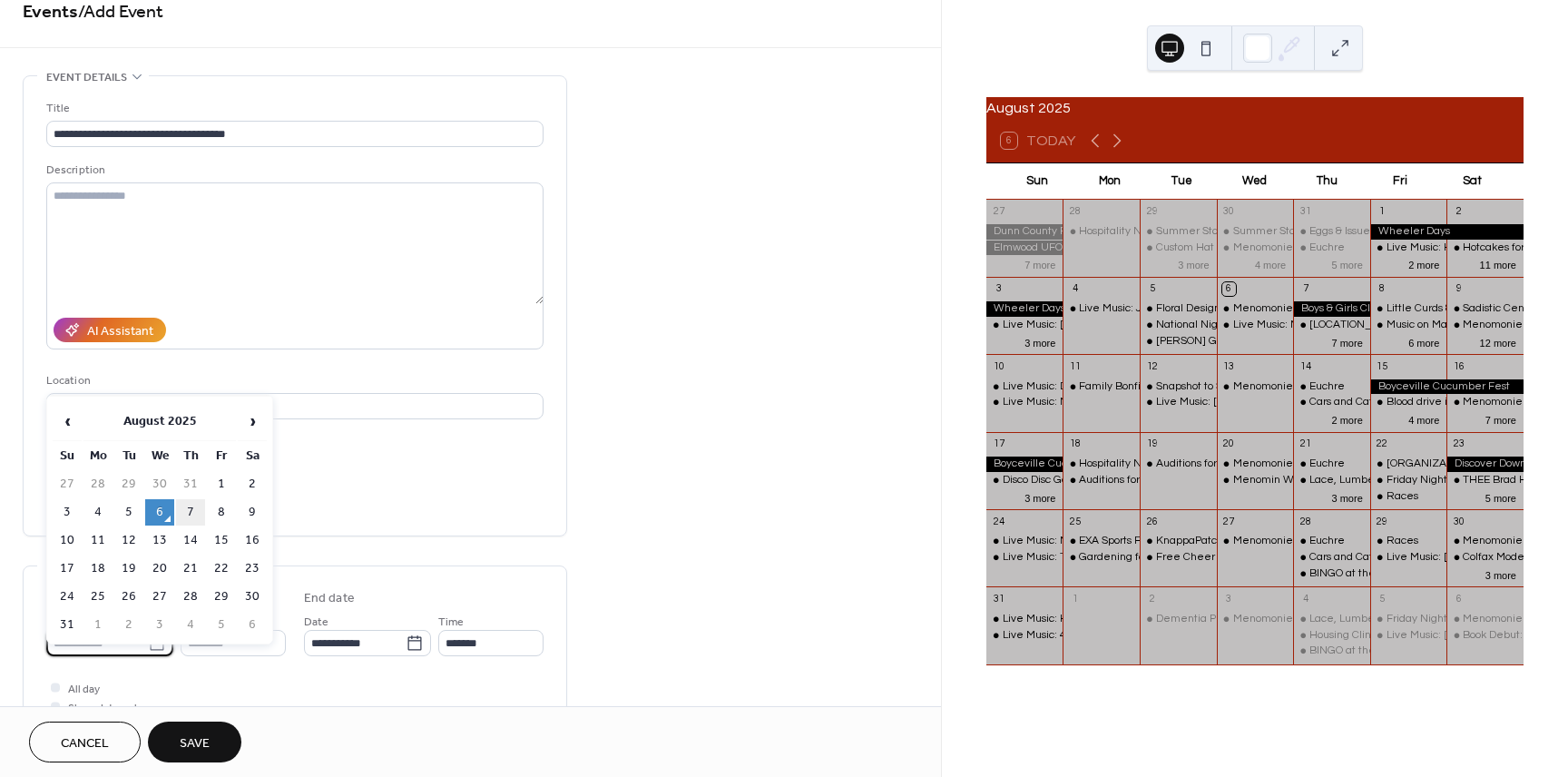 click on "7" at bounding box center [191, 512] 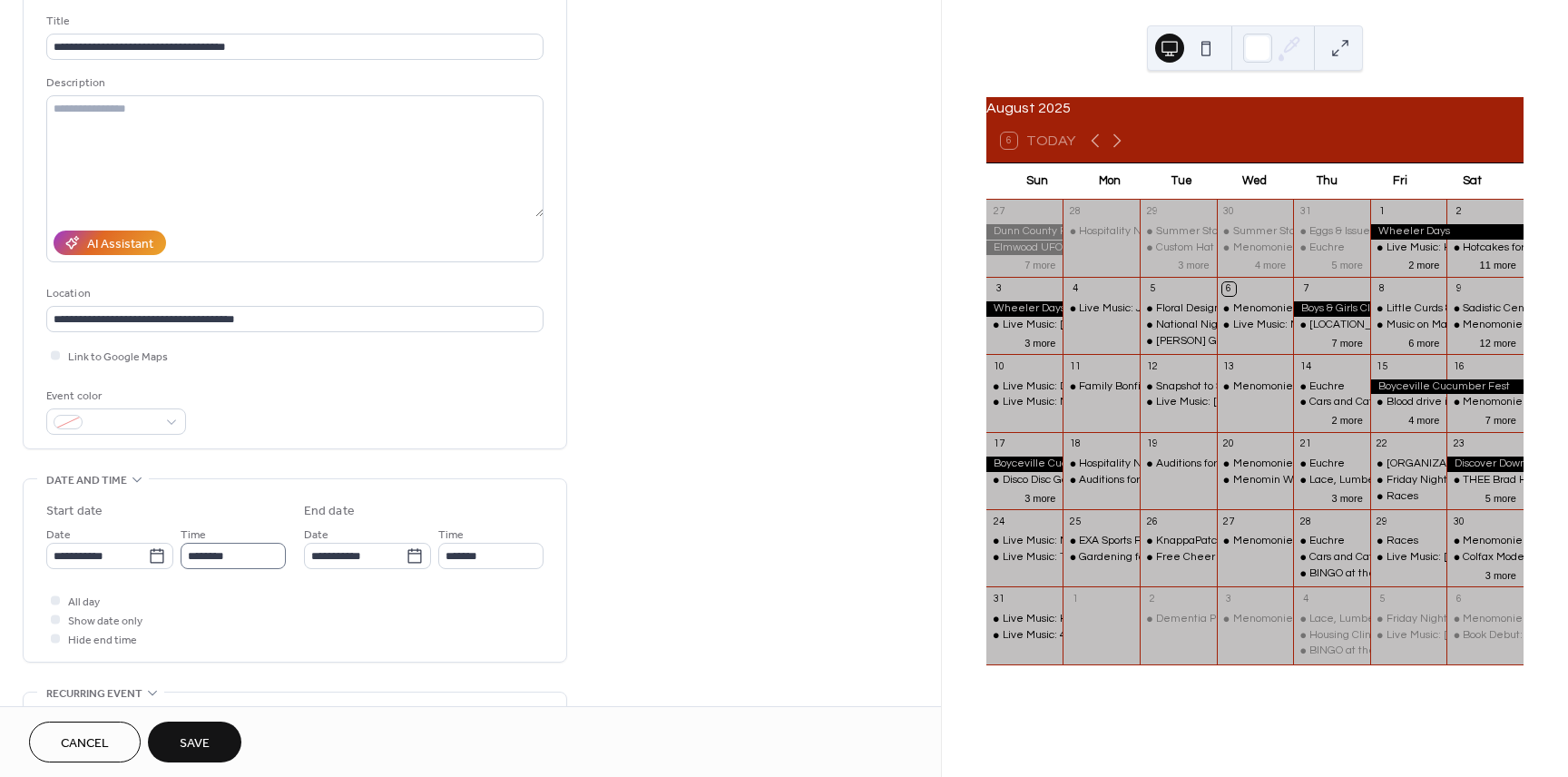 scroll, scrollTop: 115, scrollLeft: 0, axis: vertical 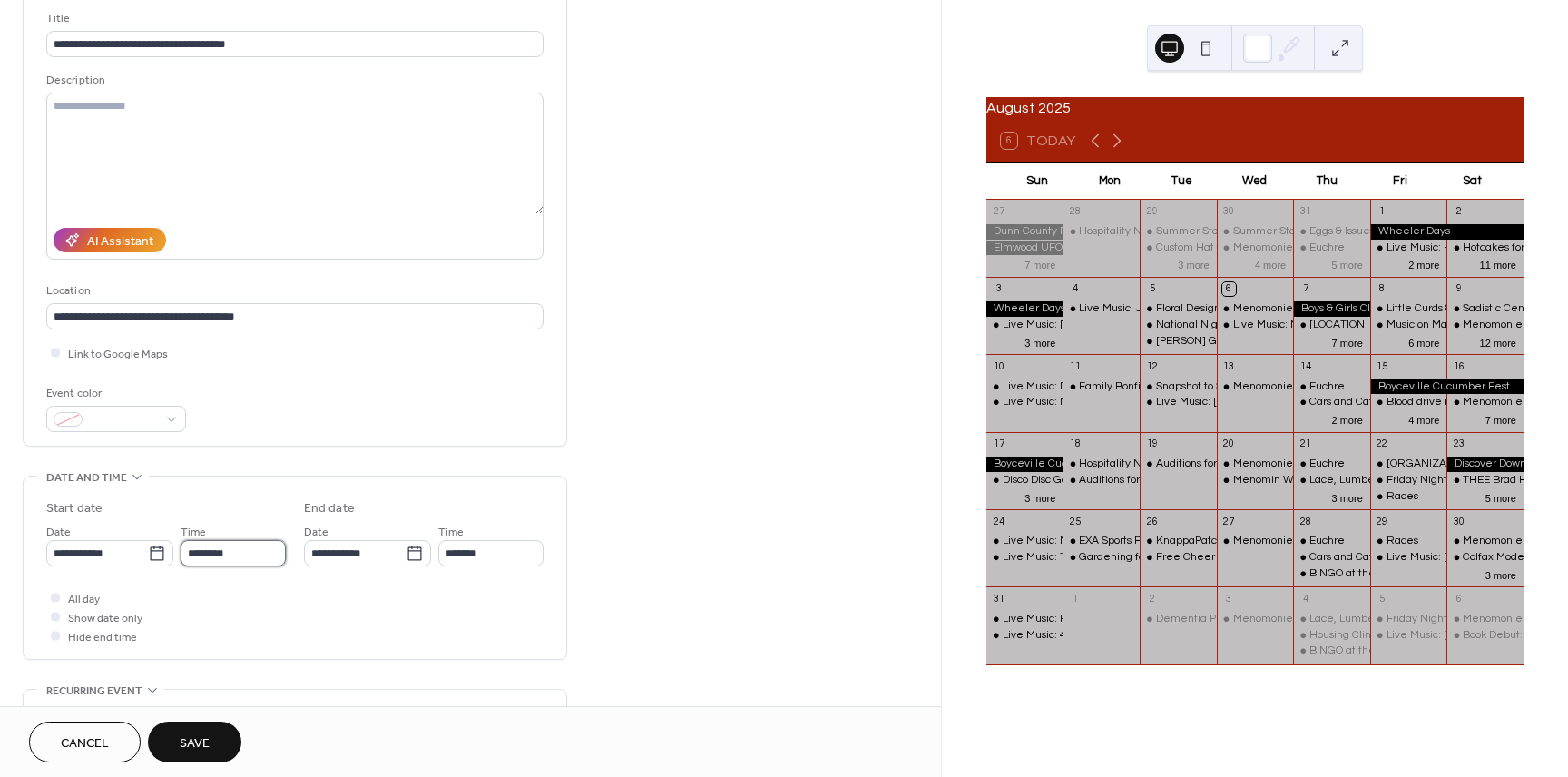 click on "********" at bounding box center [233, 553] 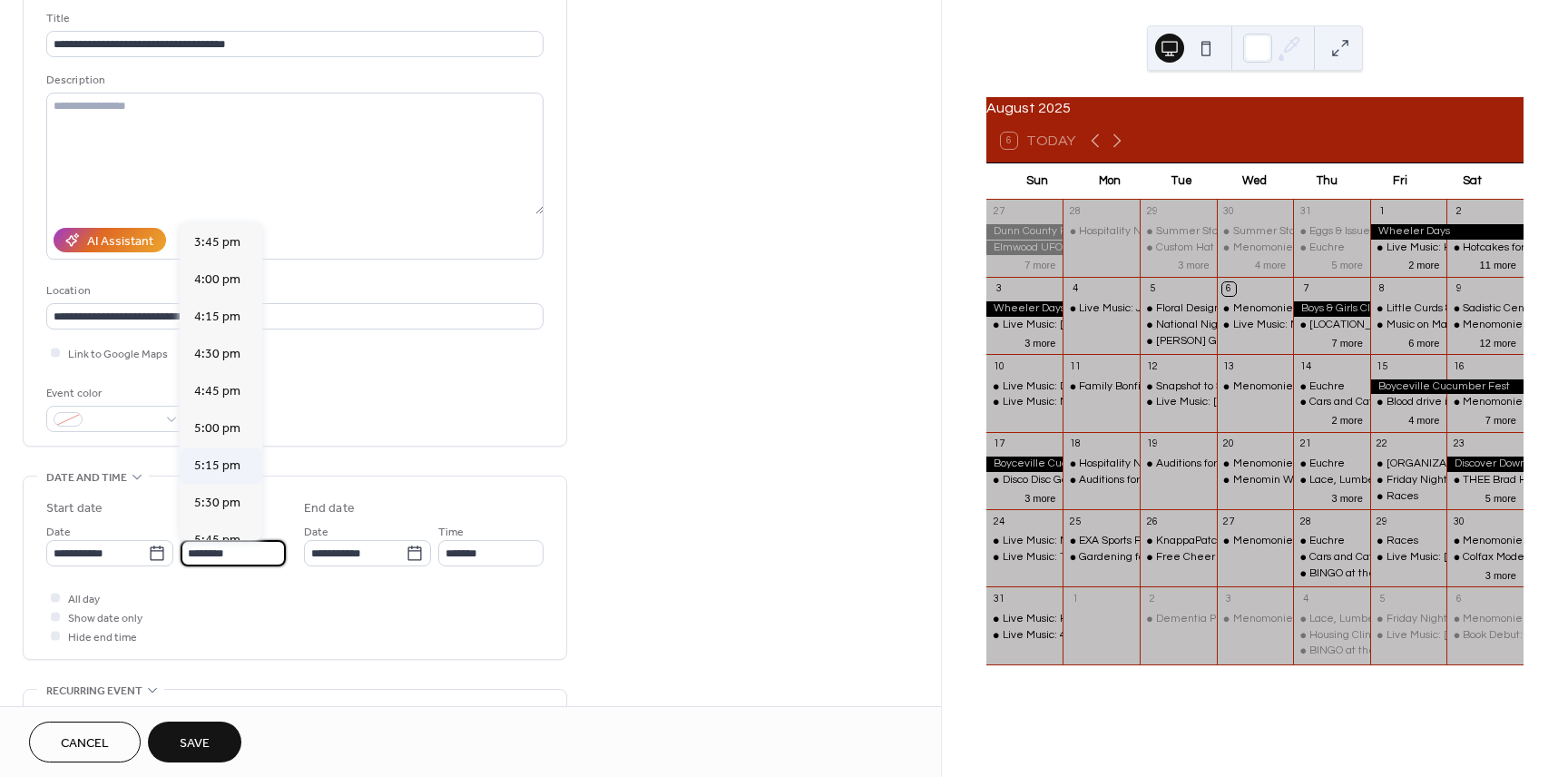 scroll, scrollTop: 2356, scrollLeft: 0, axis: vertical 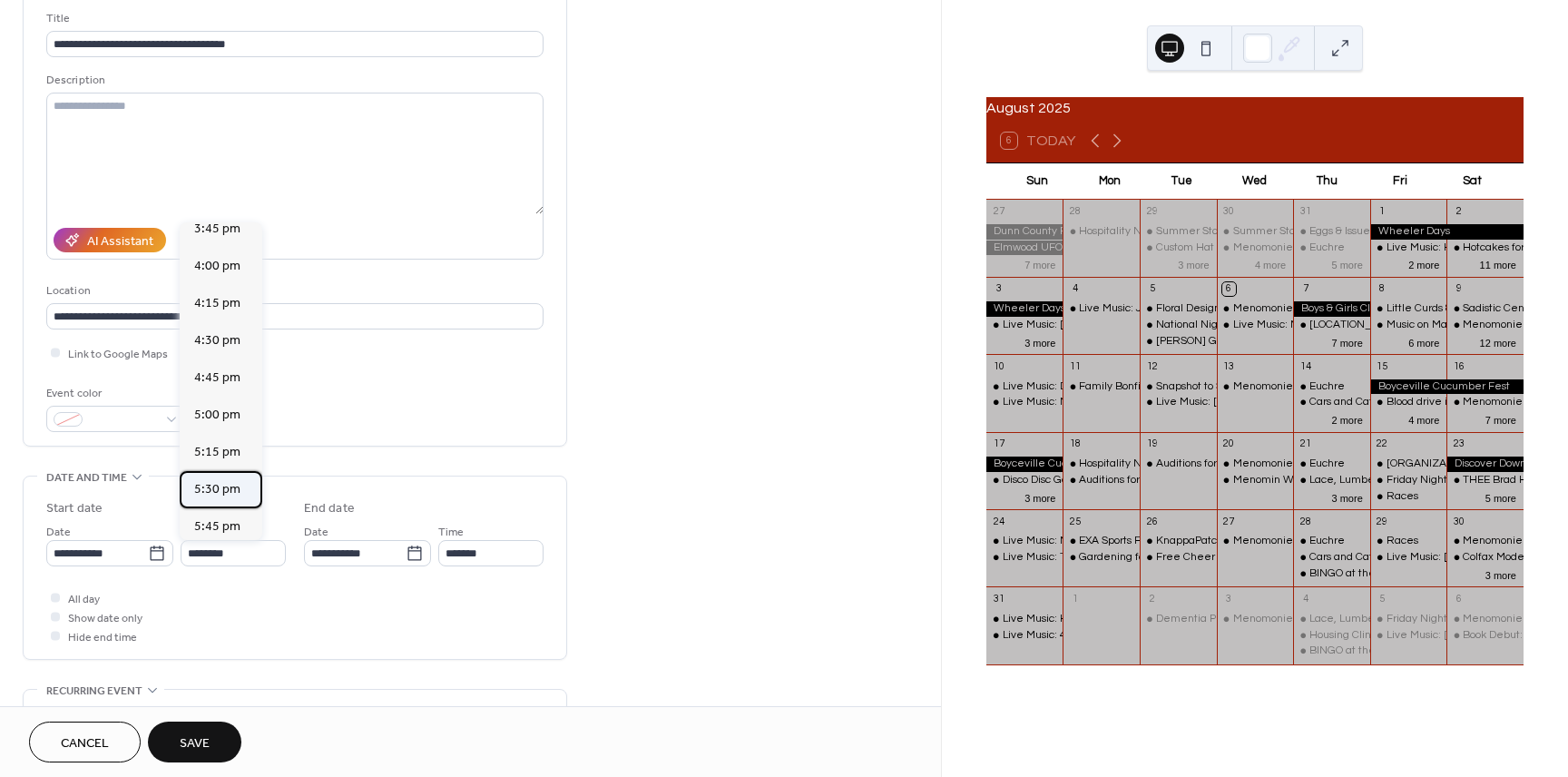 click on "5:30 pm" at bounding box center [217, 489] 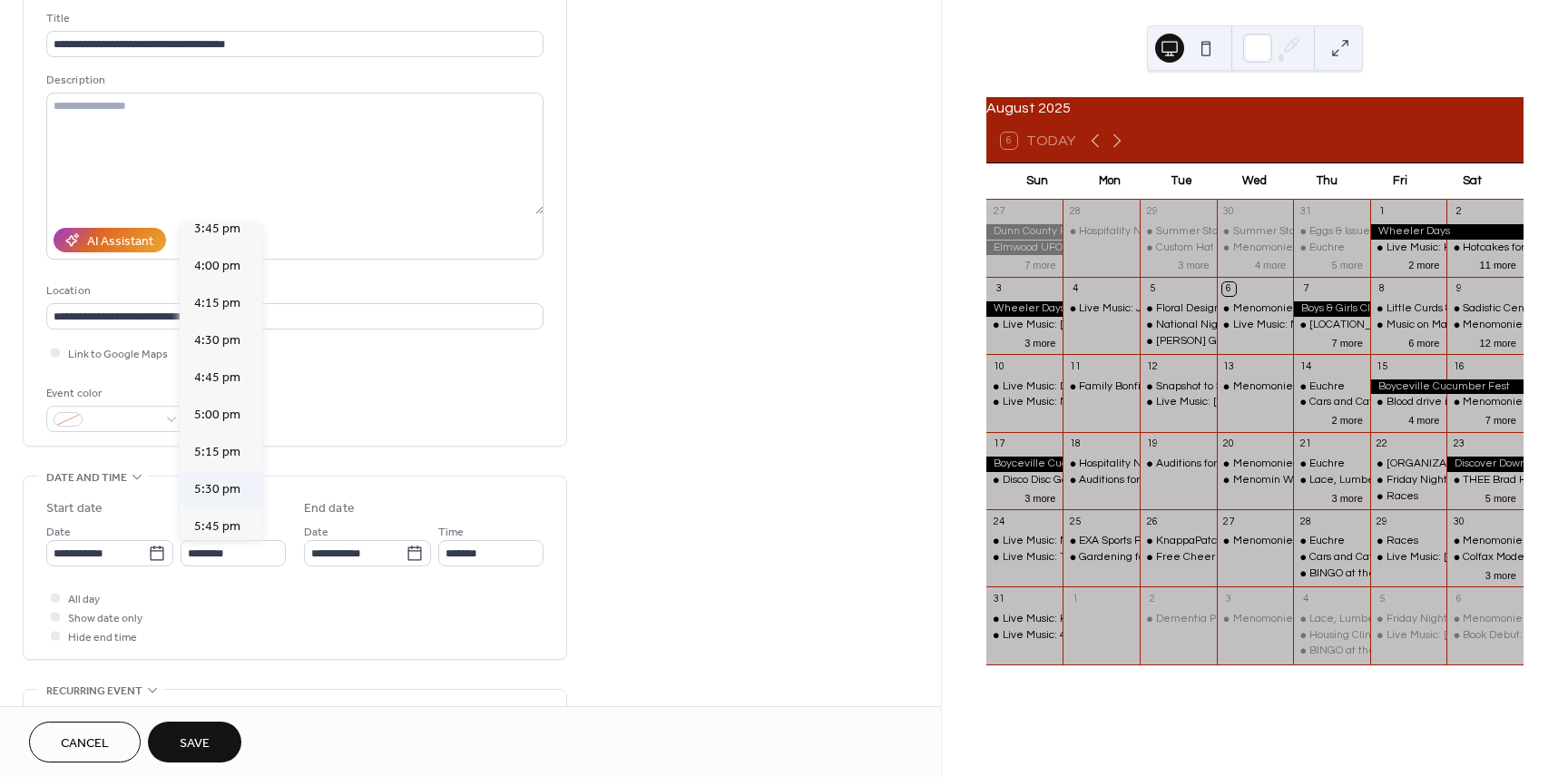 type on "*******" 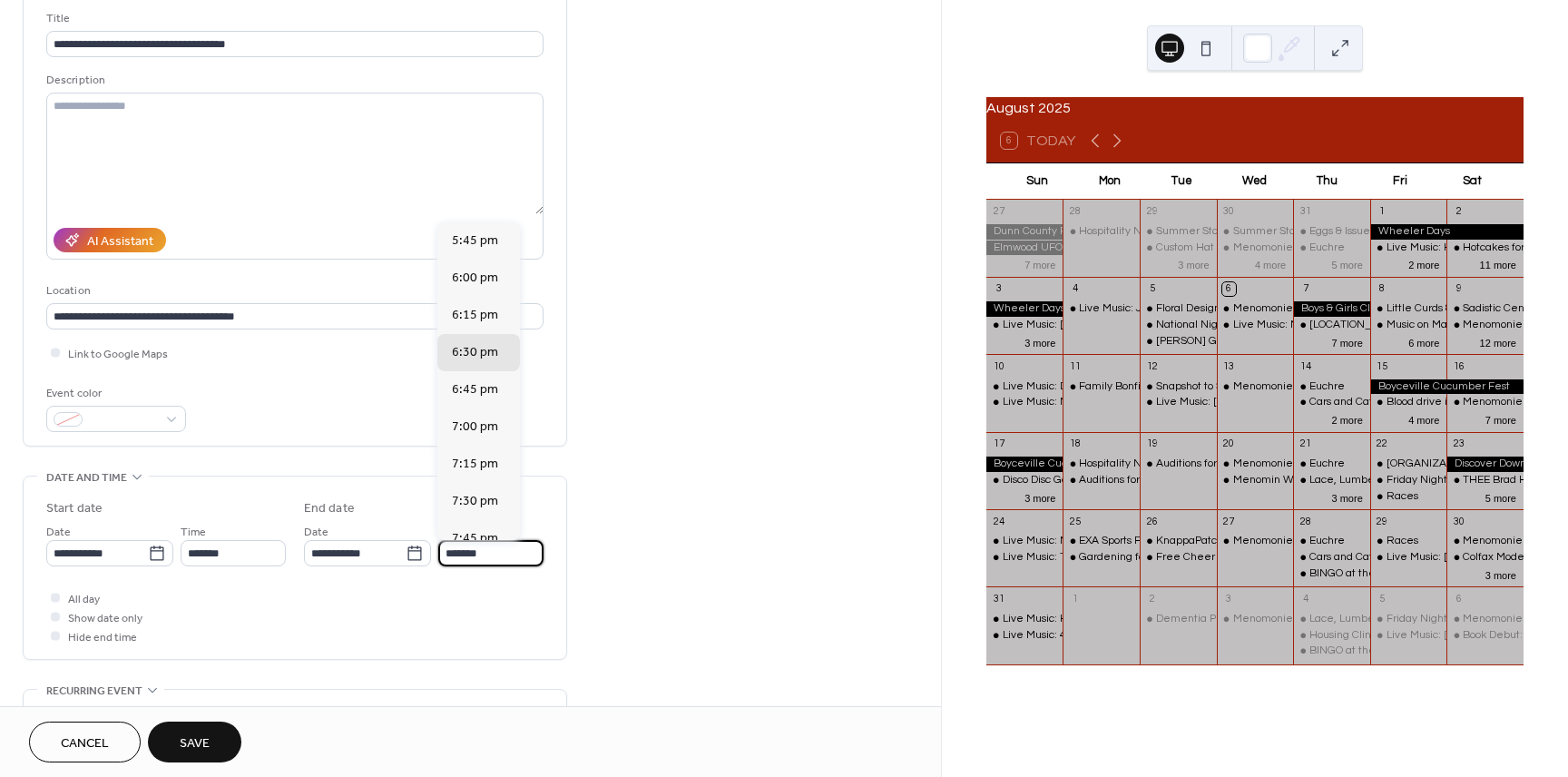 click on "*******" at bounding box center [491, 553] 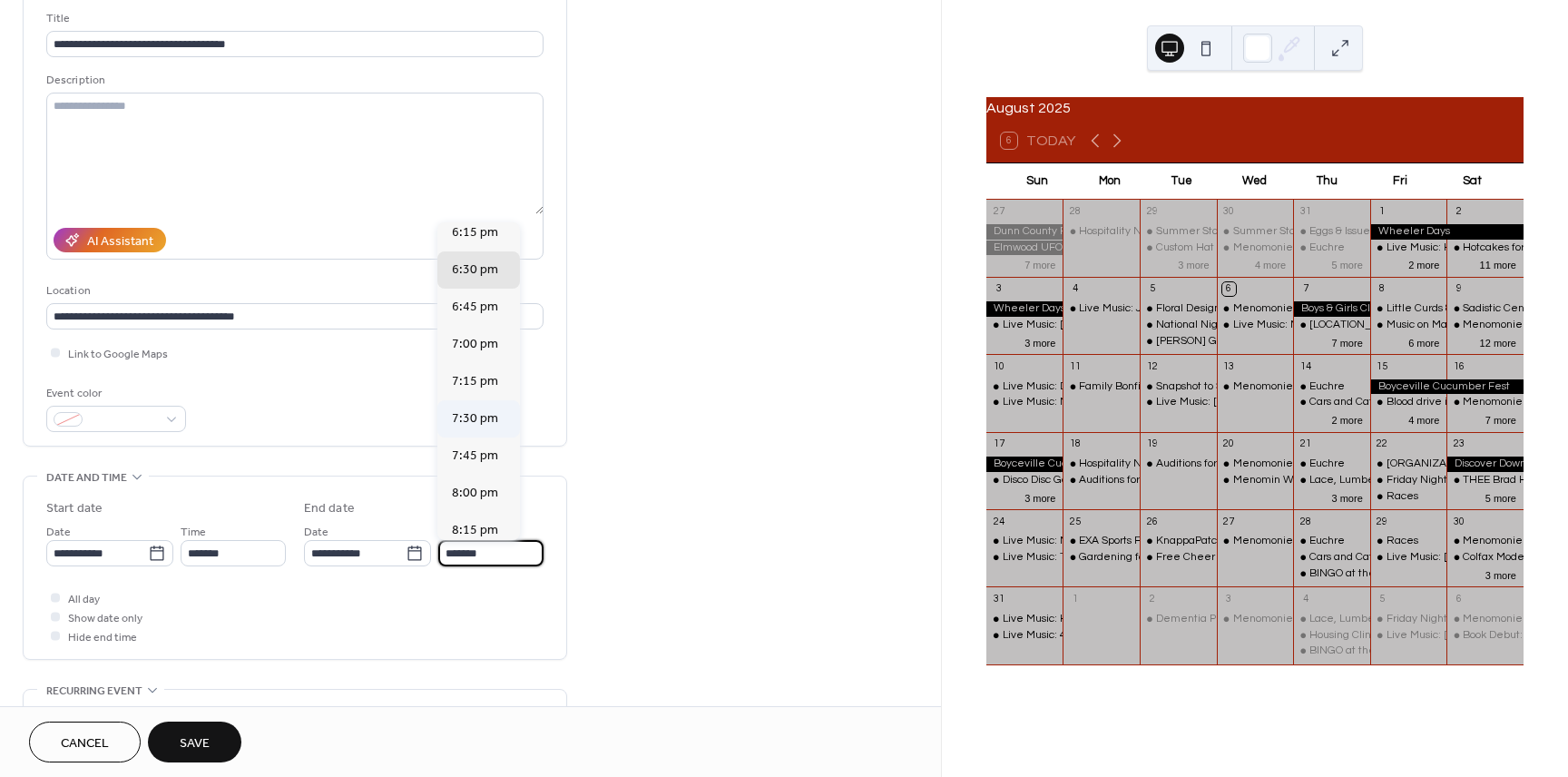 scroll, scrollTop: 103, scrollLeft: 0, axis: vertical 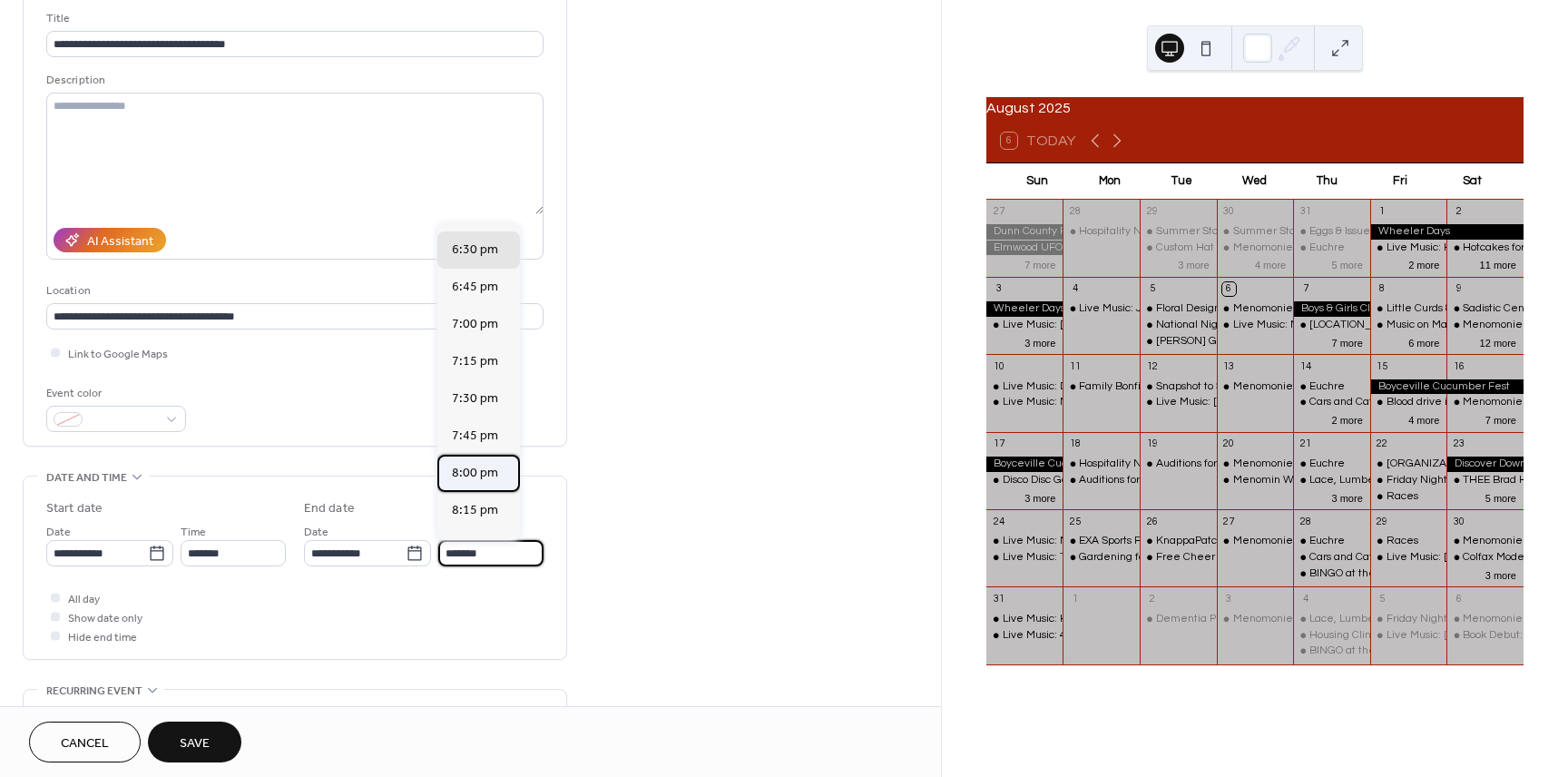 click on "8:00 pm" at bounding box center [478, 473] 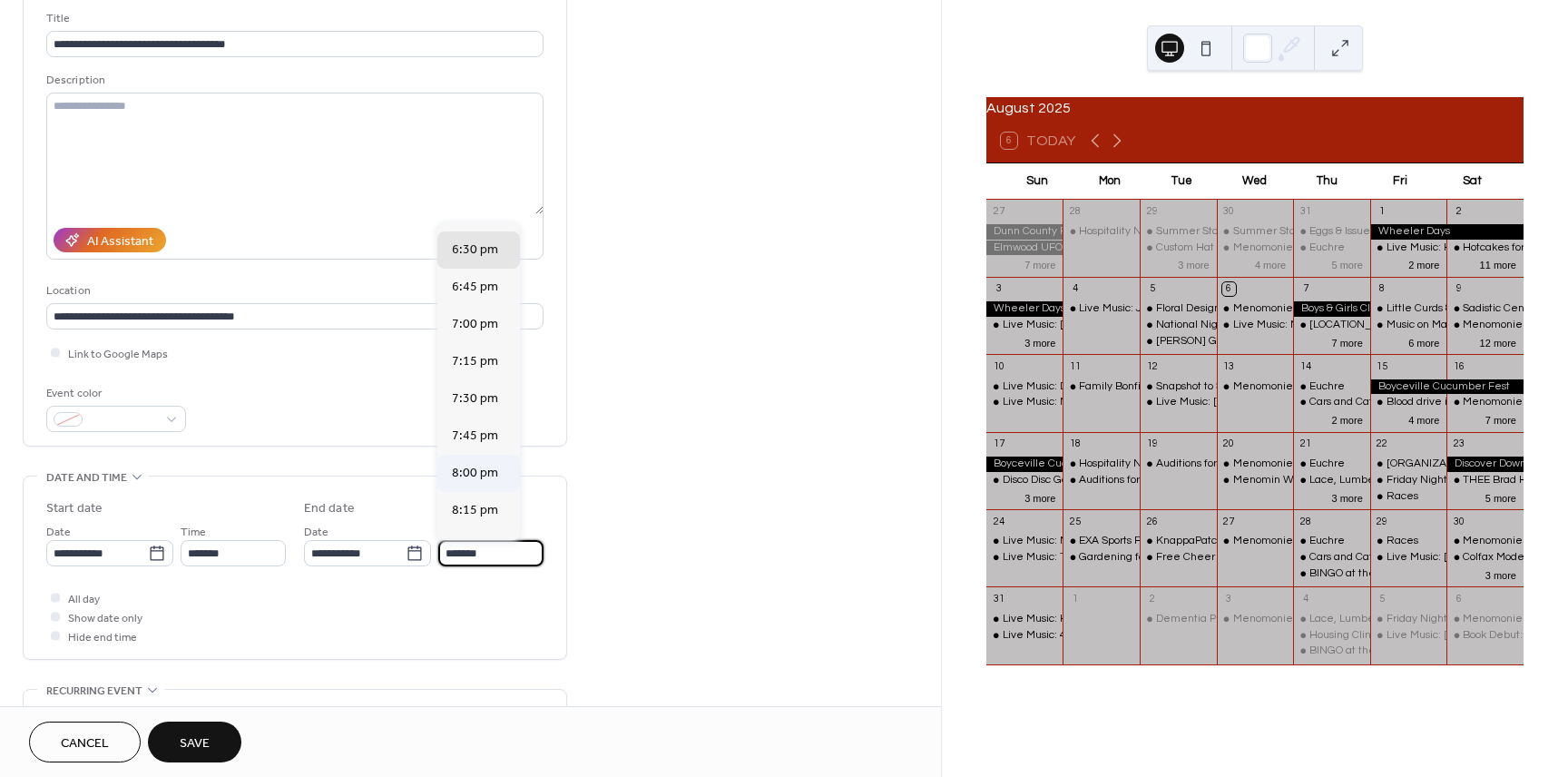 type on "*******" 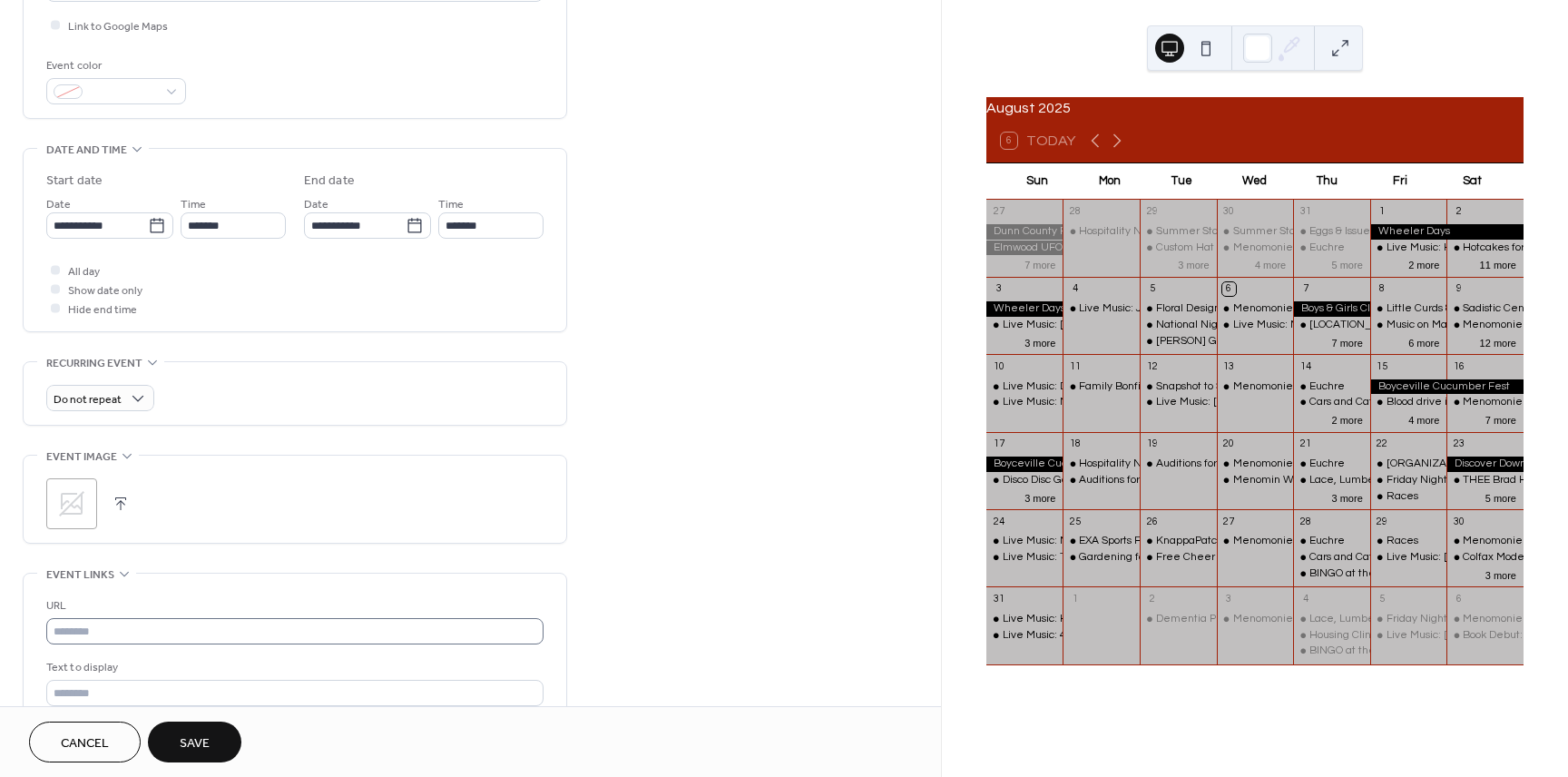 scroll, scrollTop: 442, scrollLeft: 0, axis: vertical 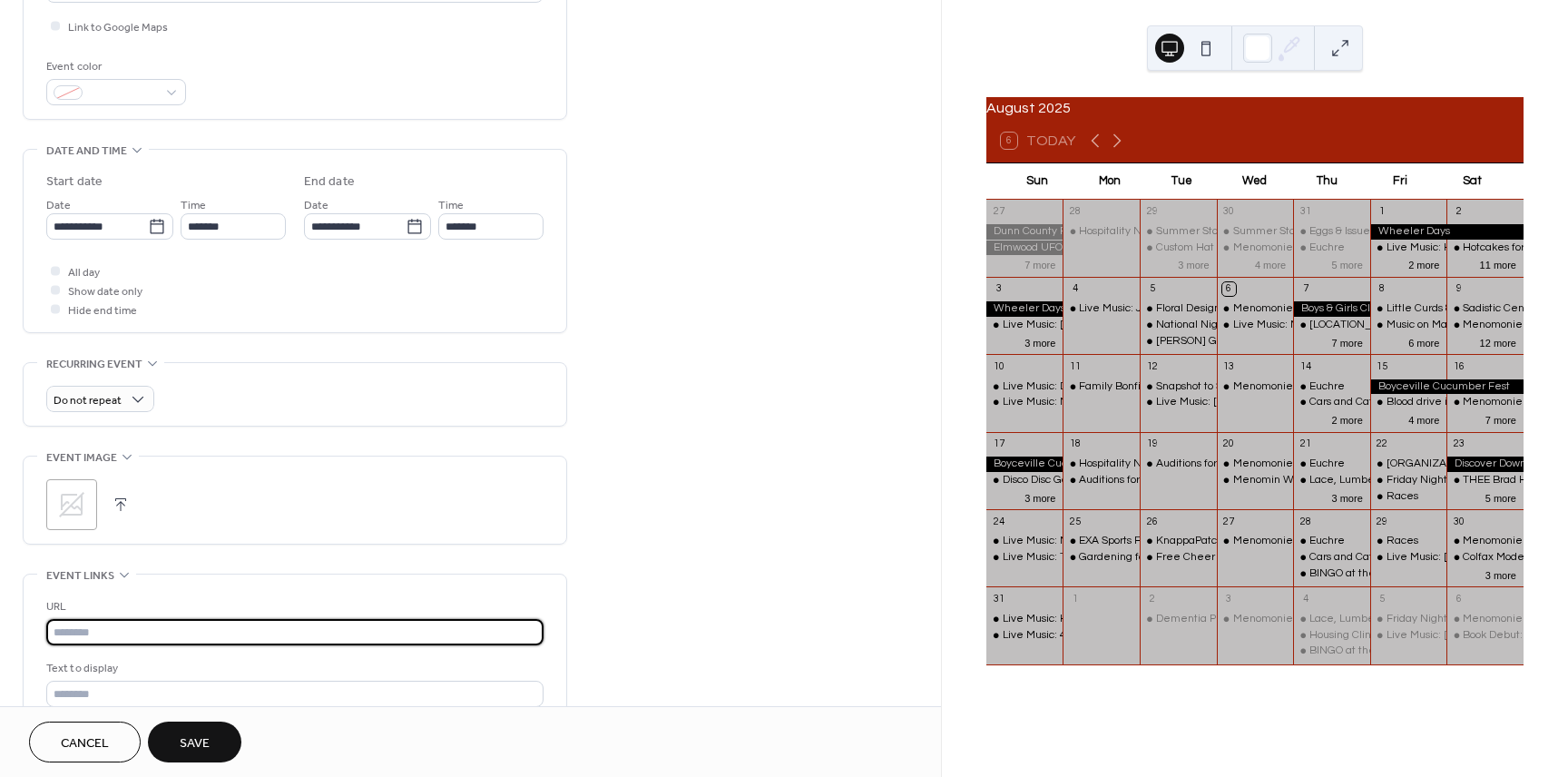 click at bounding box center (295, 632) 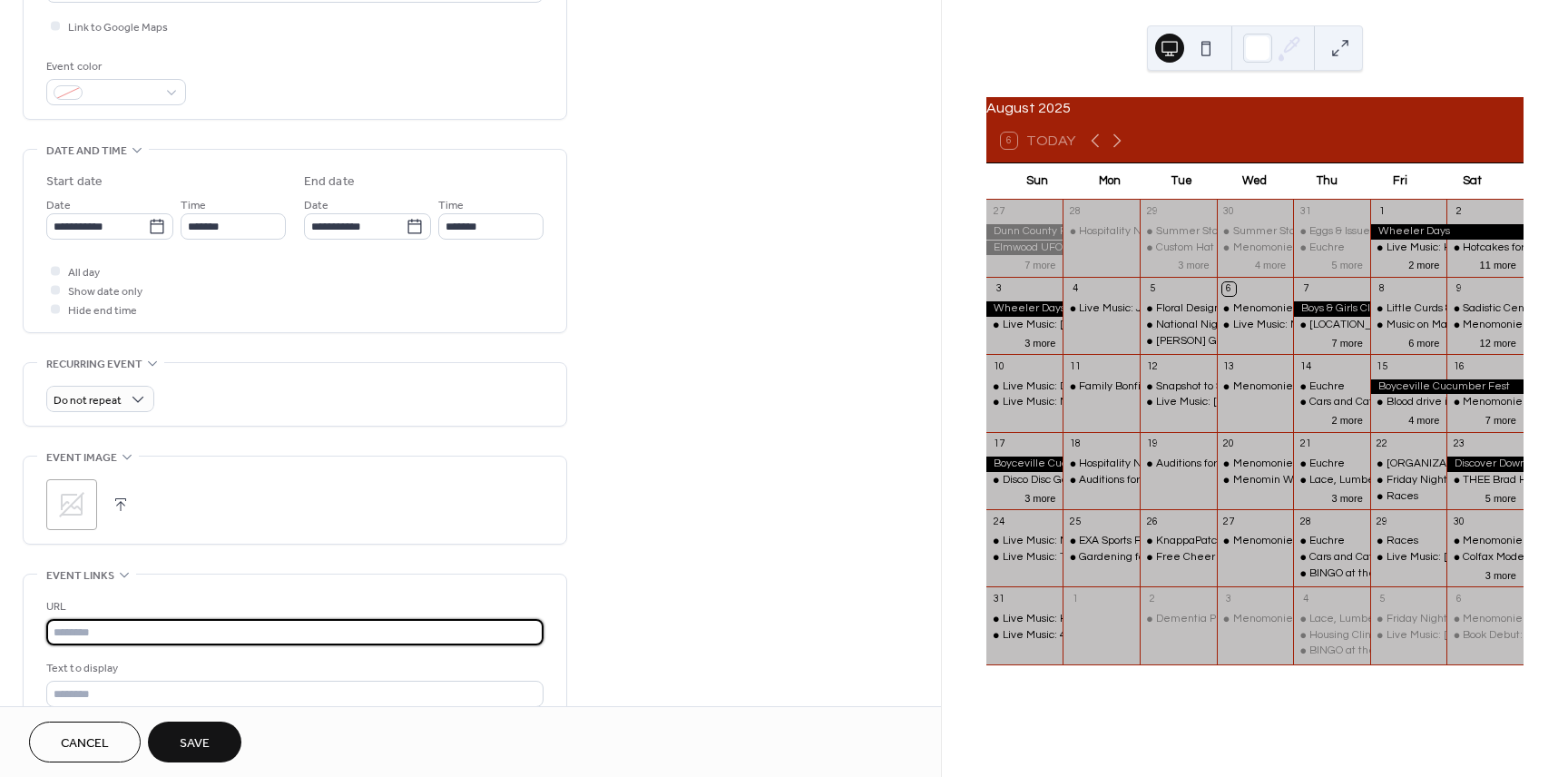 paste on "**********" 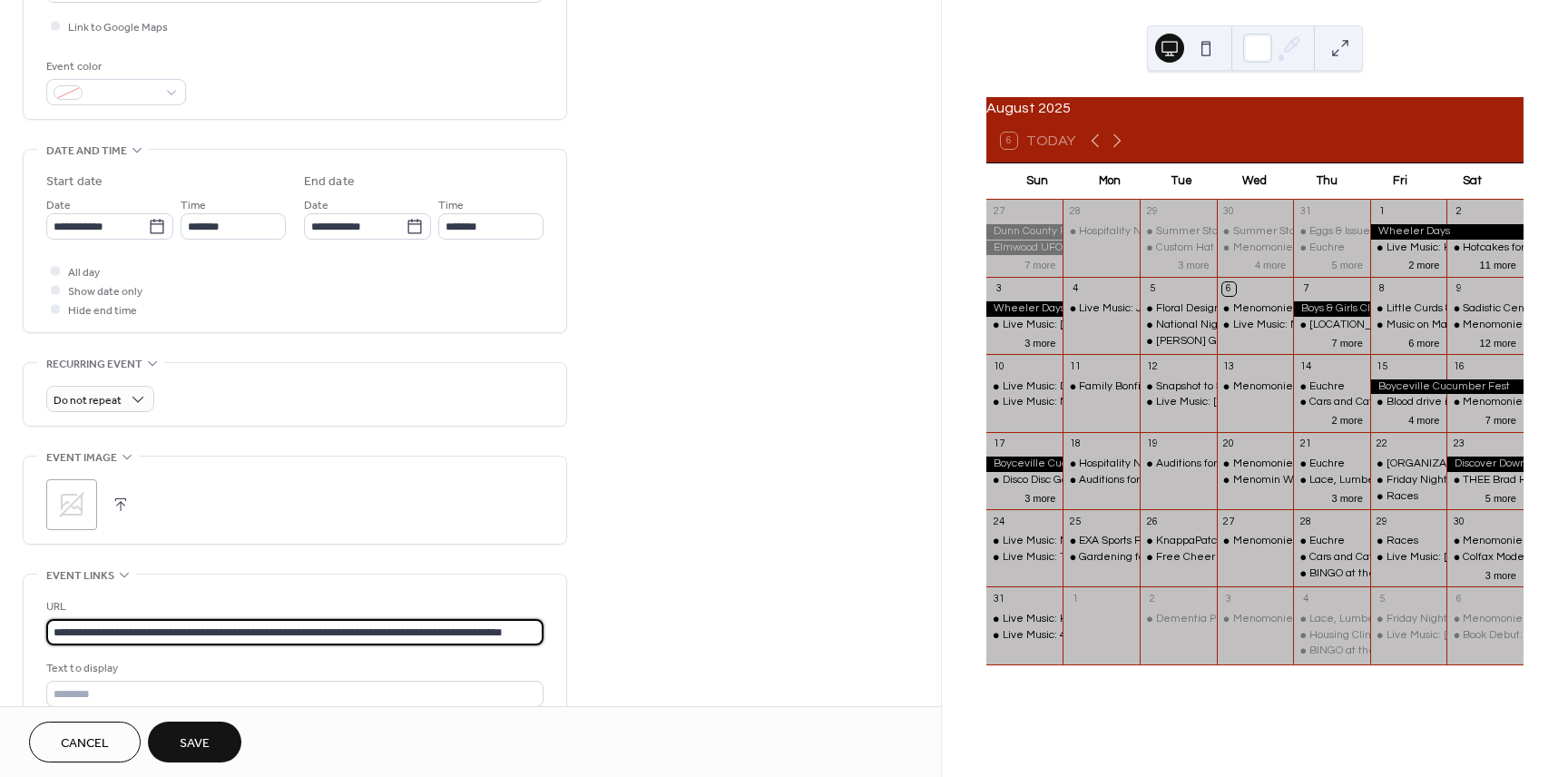 scroll, scrollTop: 0, scrollLeft: 44, axis: horizontal 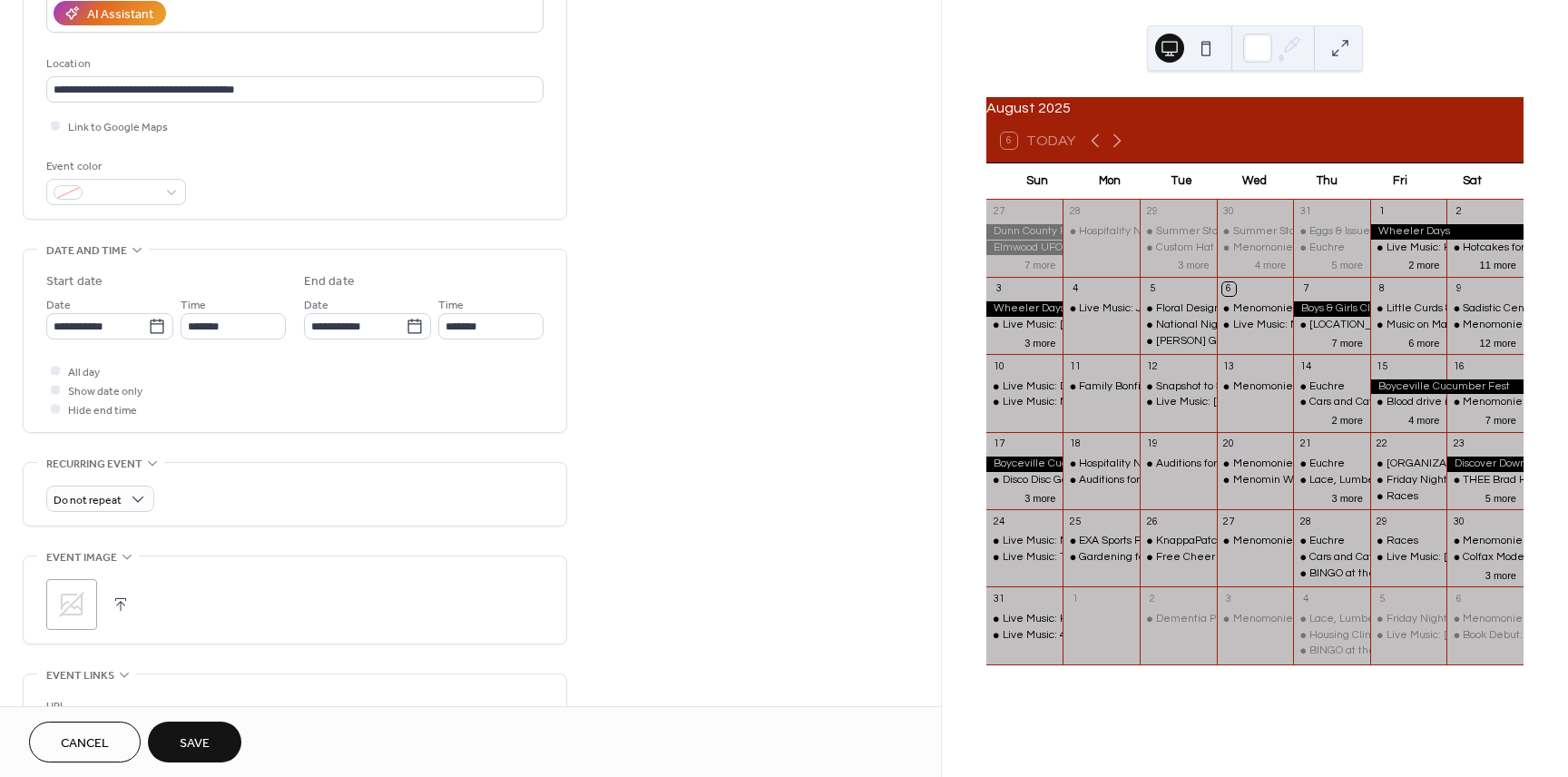 type on "**********" 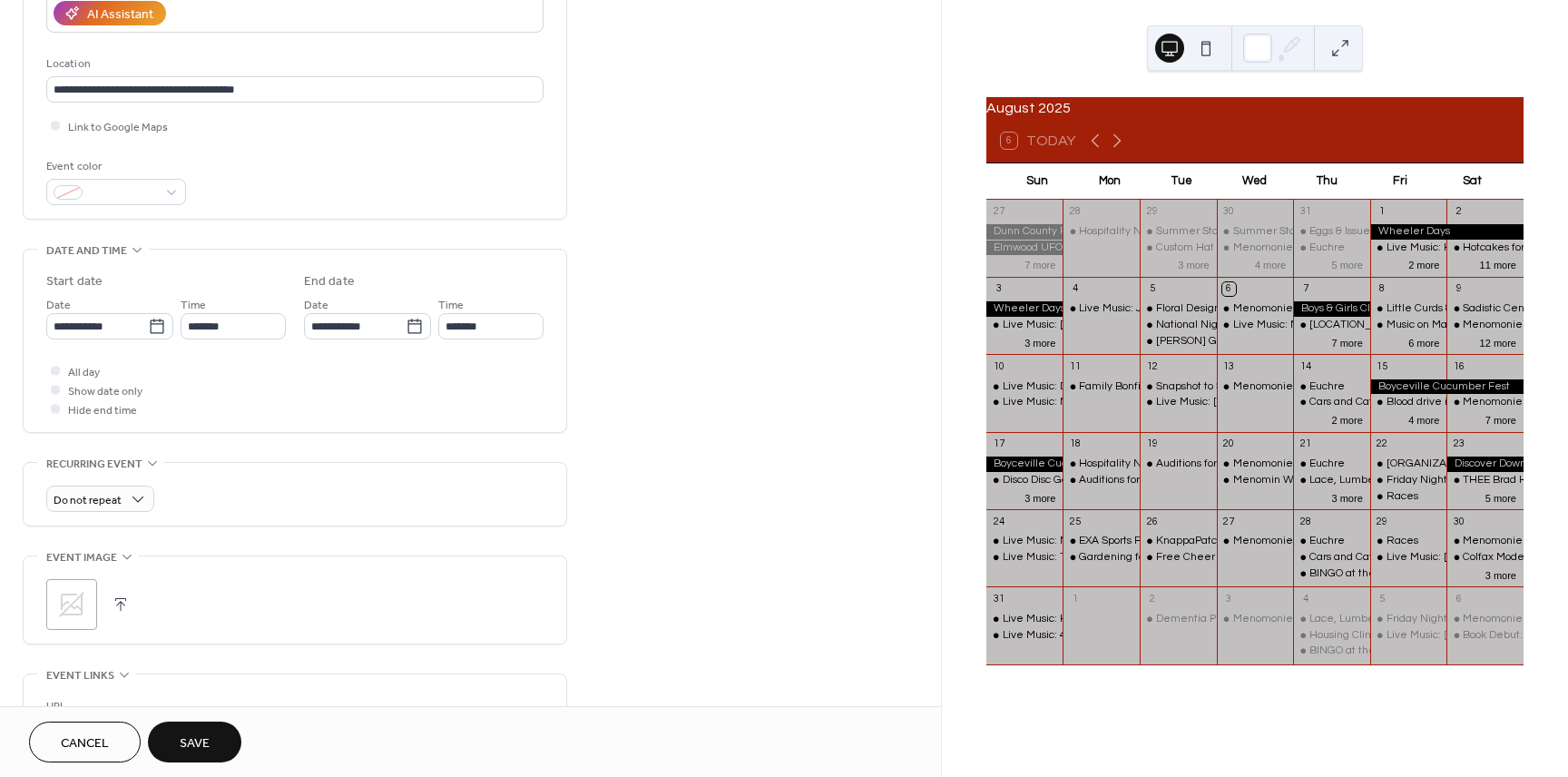 scroll, scrollTop: 0, scrollLeft: 0, axis: both 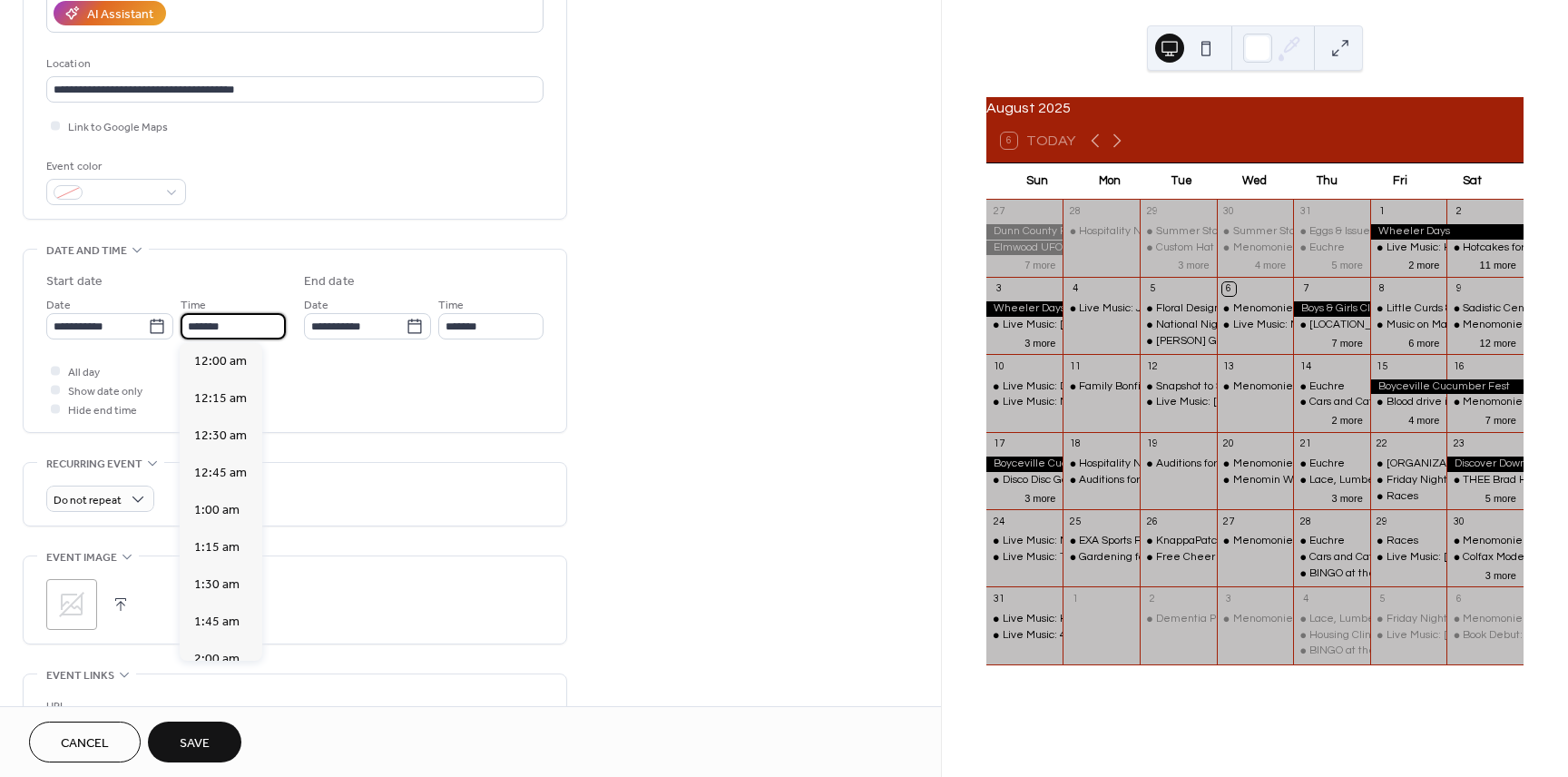 click on "*******" at bounding box center (233, 326) 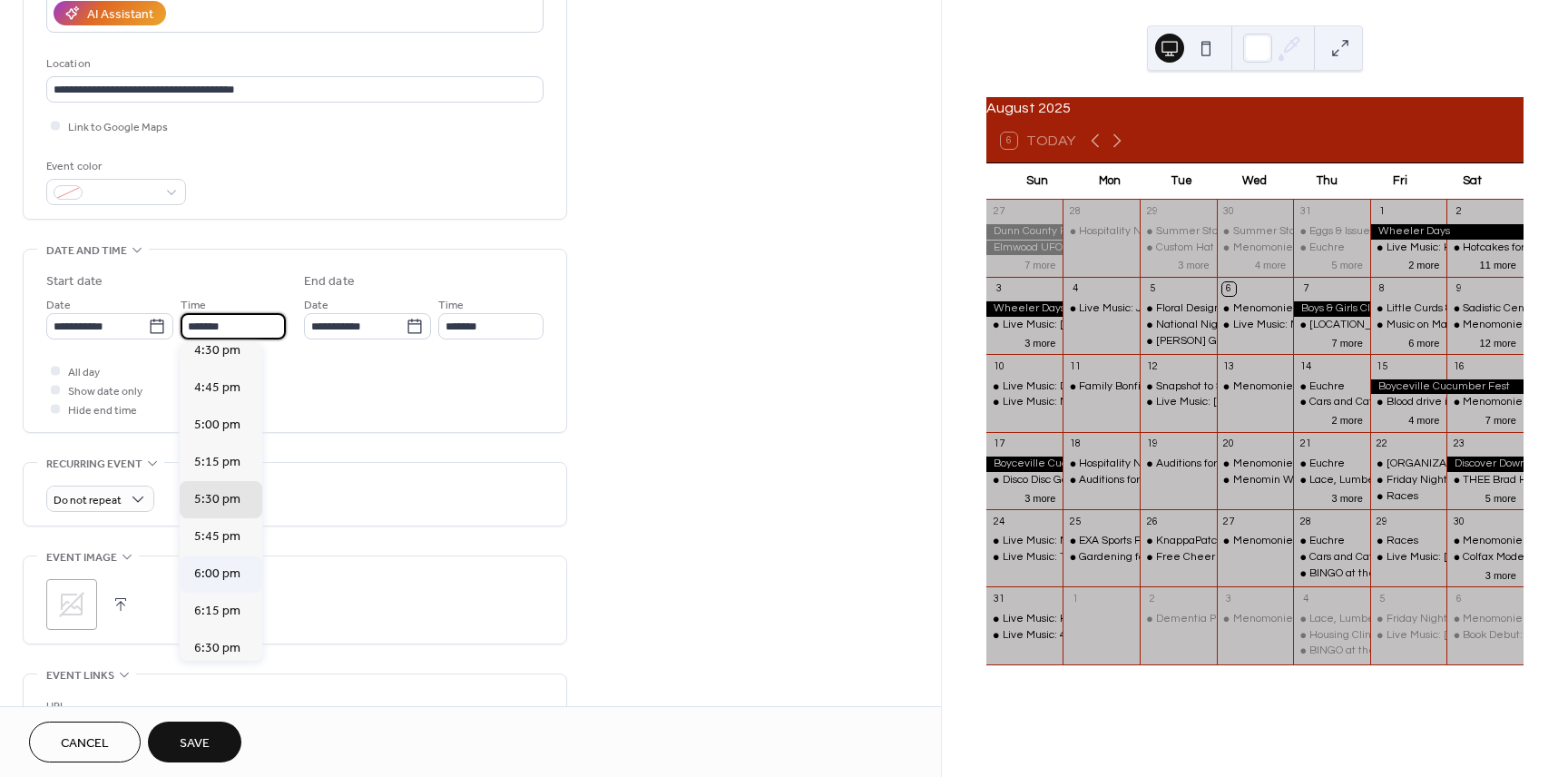 scroll, scrollTop: 2466, scrollLeft: 0, axis: vertical 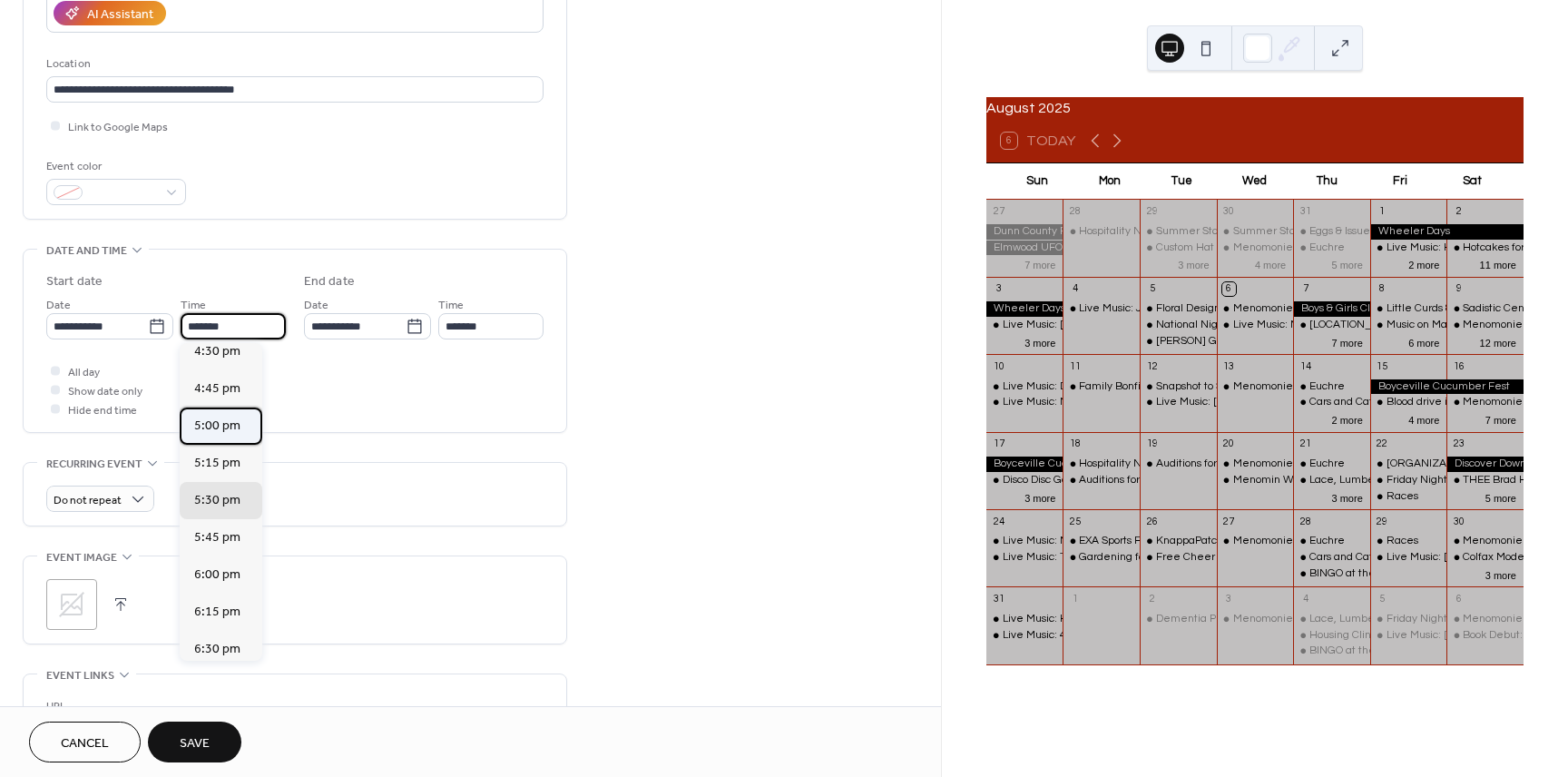 click on "5:00 pm" at bounding box center (217, 426) 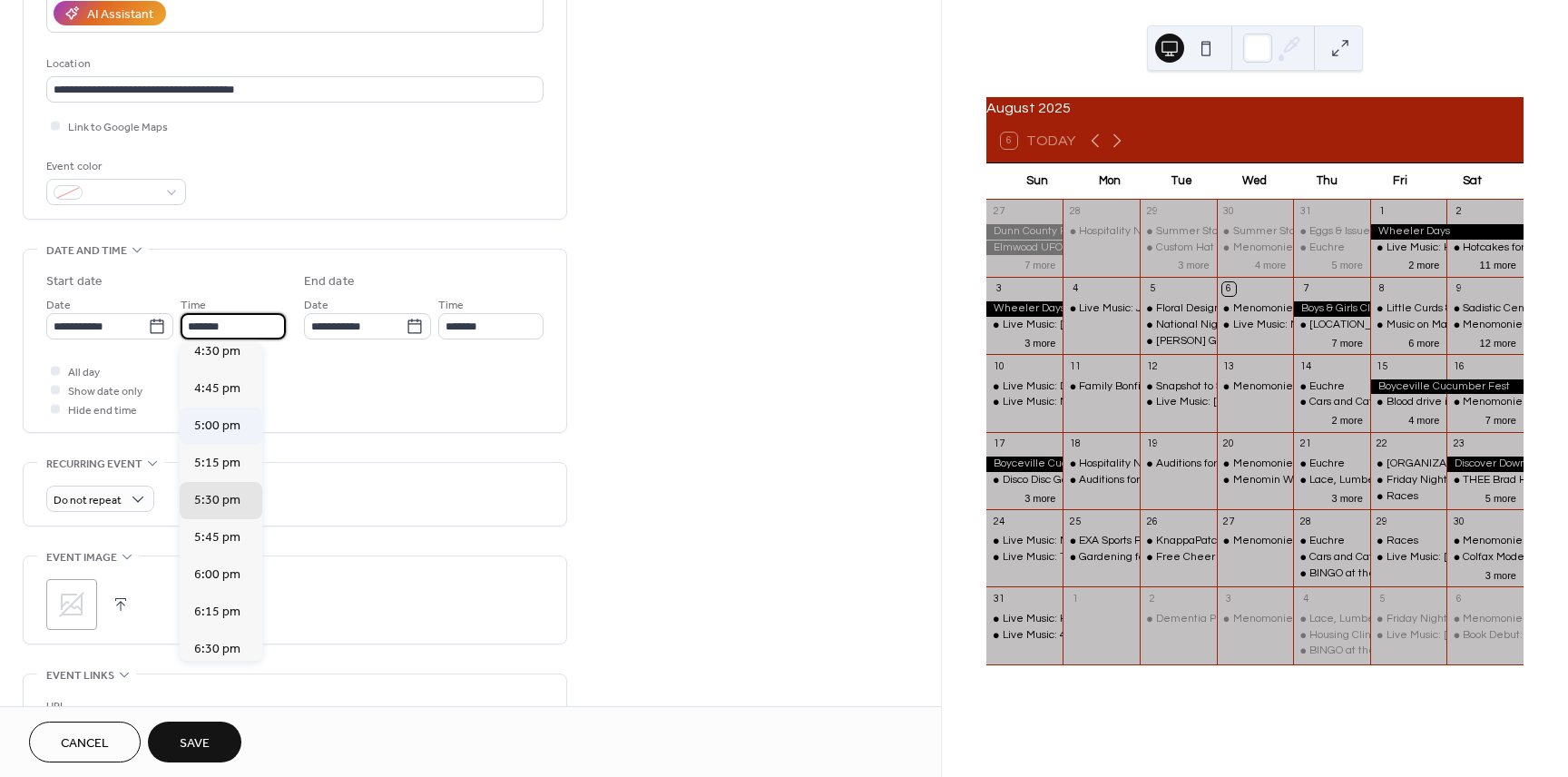 type on "*******" 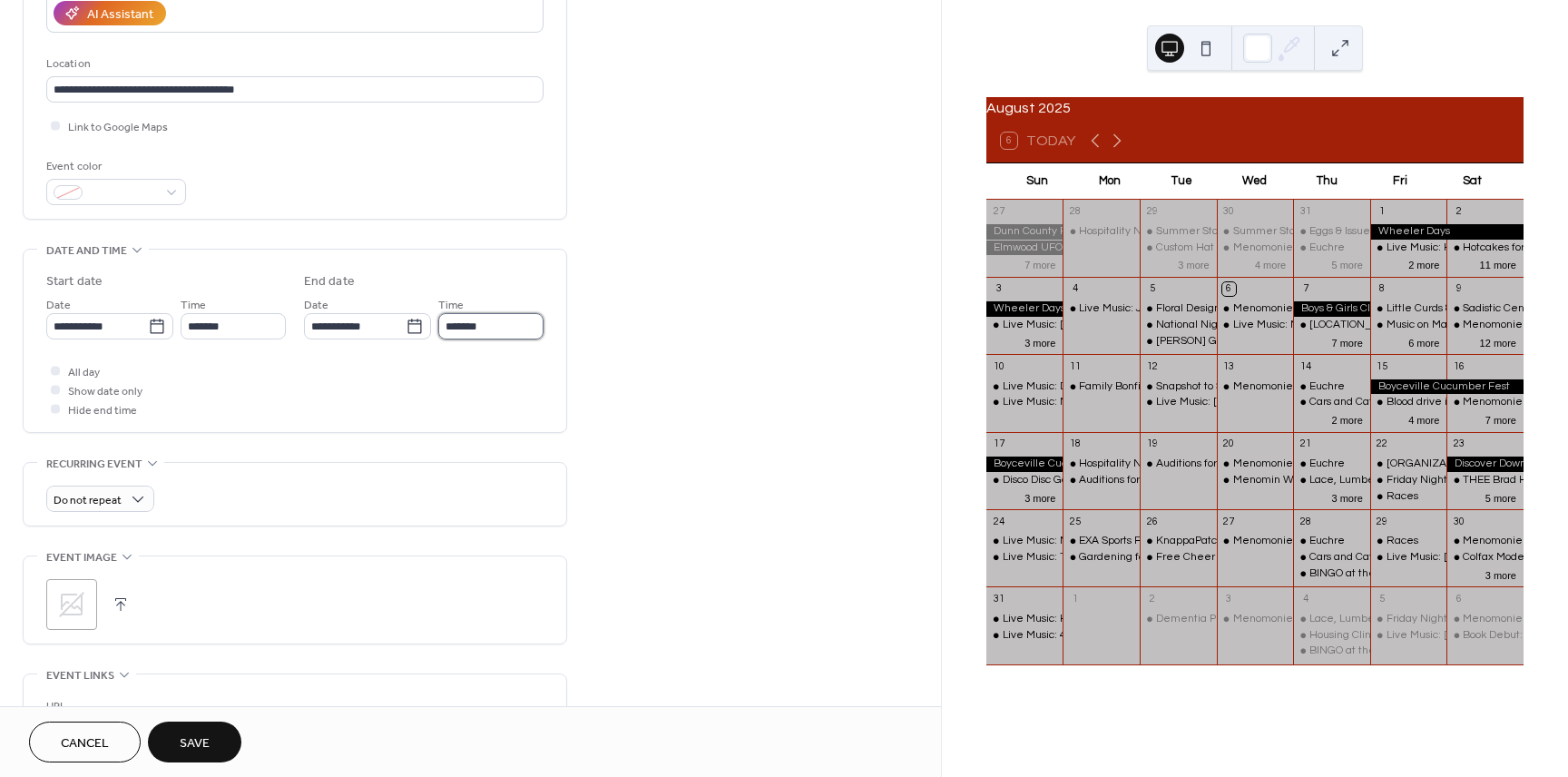 click on "*******" at bounding box center [491, 326] 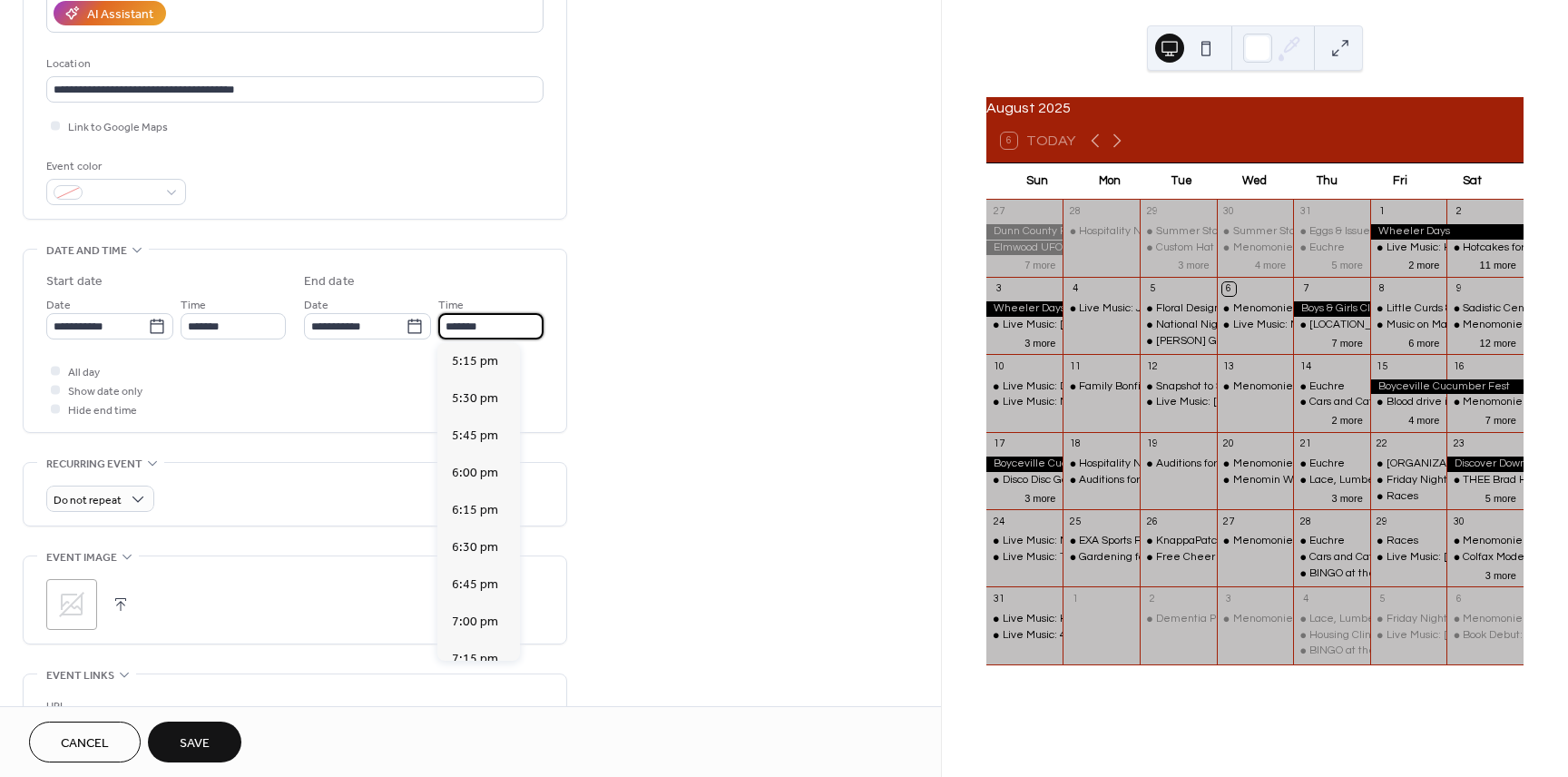 scroll, scrollTop: 335, scrollLeft: 0, axis: vertical 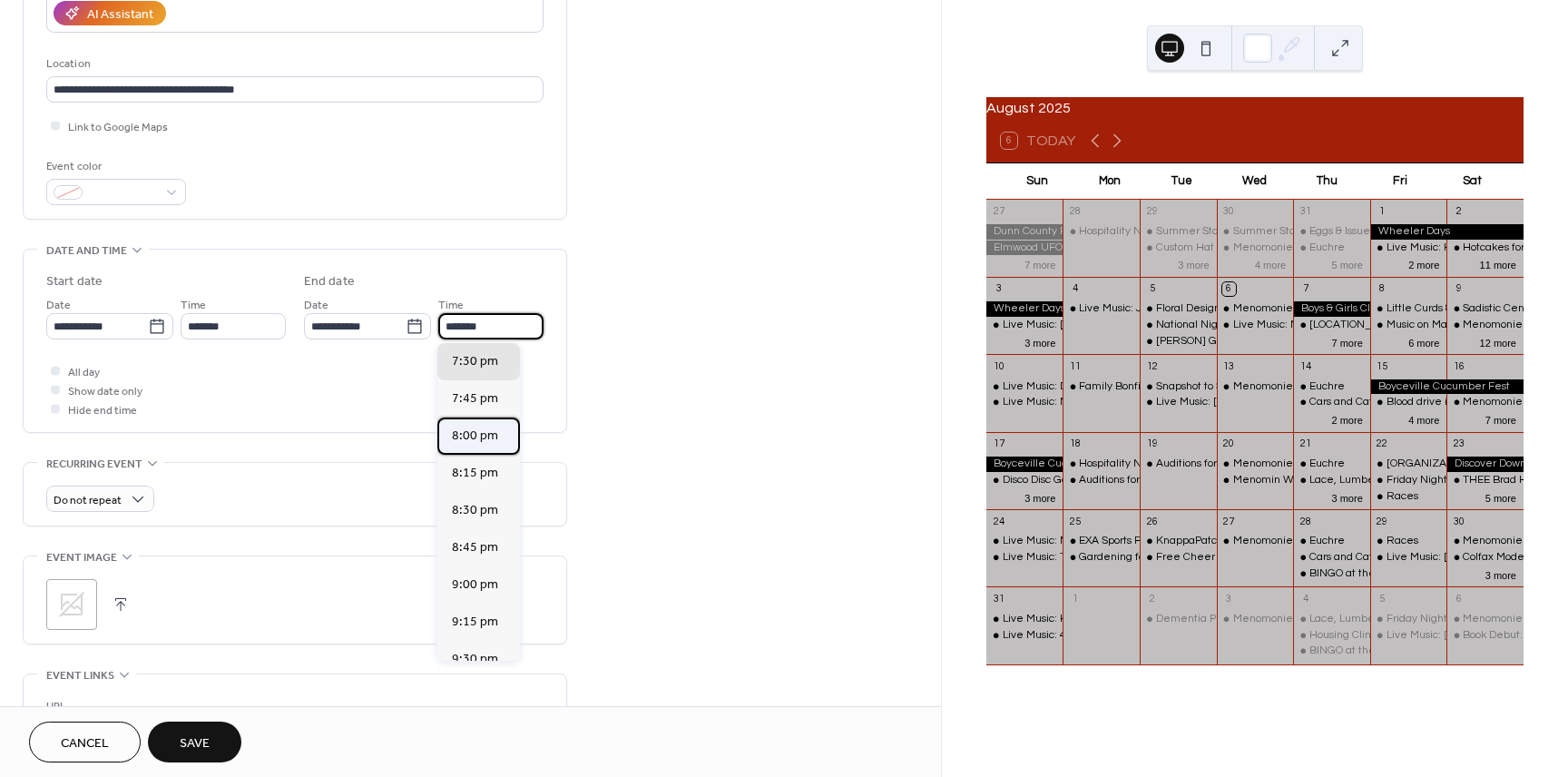 click on "8:00 pm" at bounding box center [475, 436] 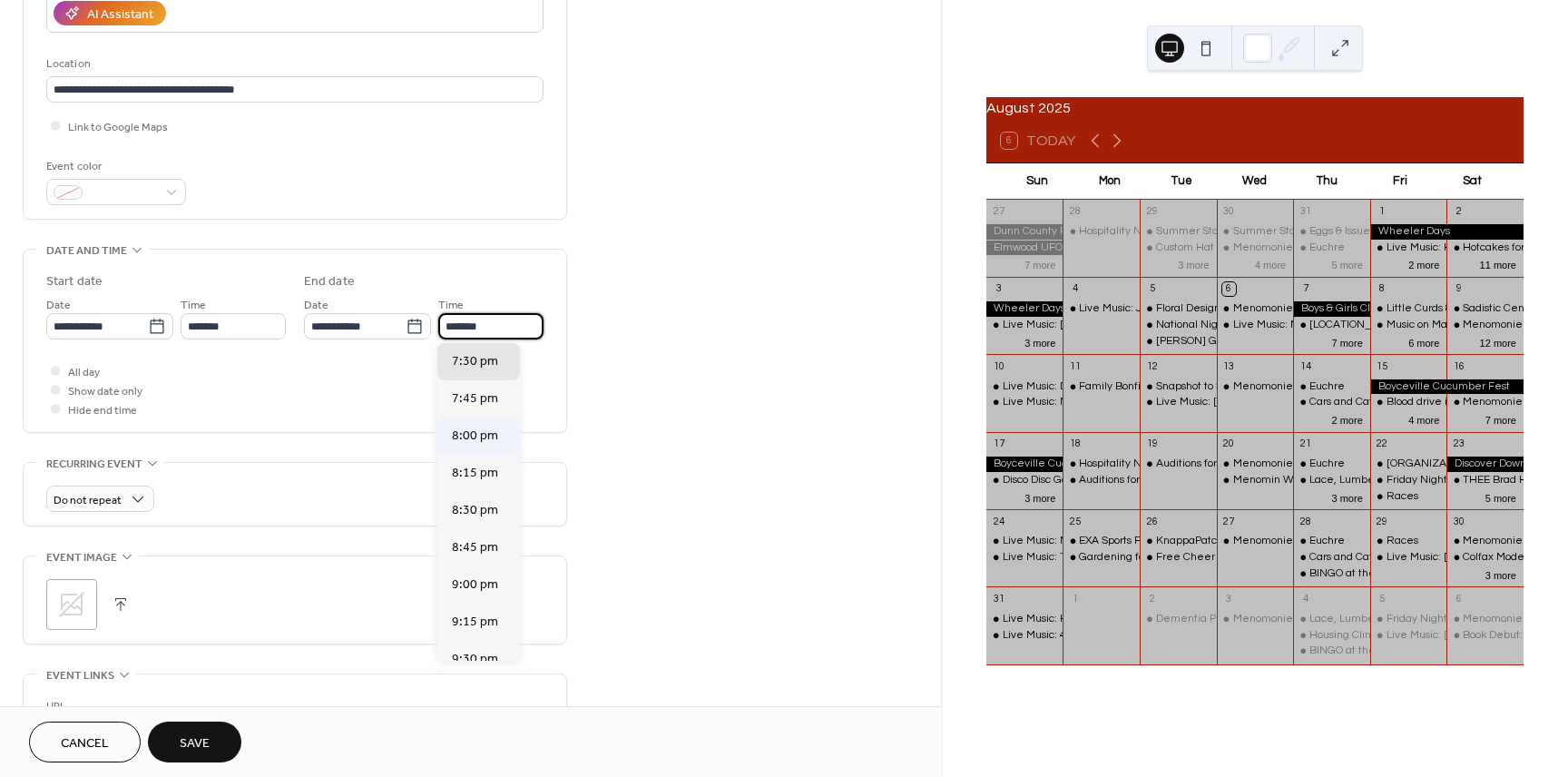type on "*******" 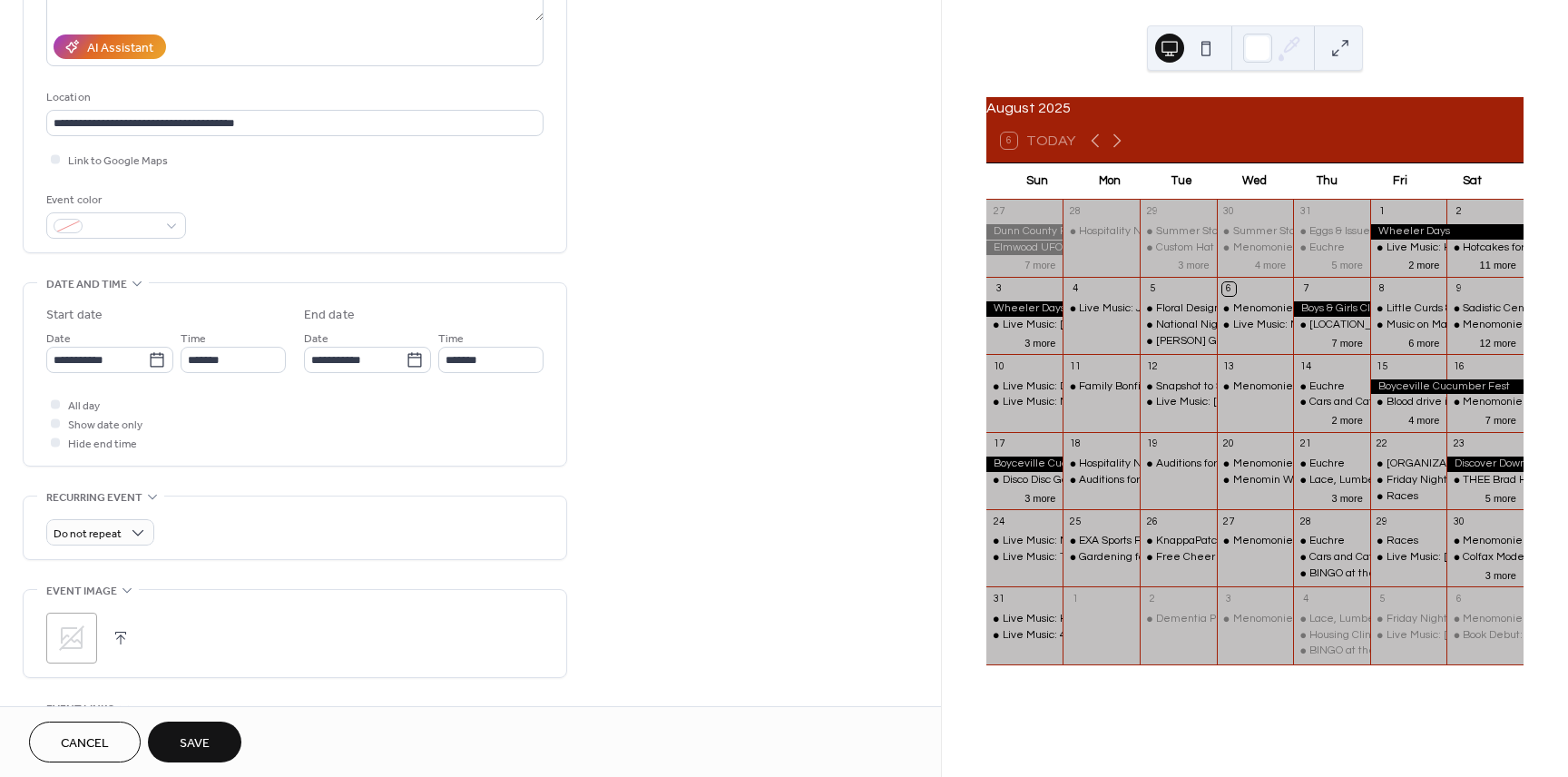 scroll, scrollTop: 306, scrollLeft: 0, axis: vertical 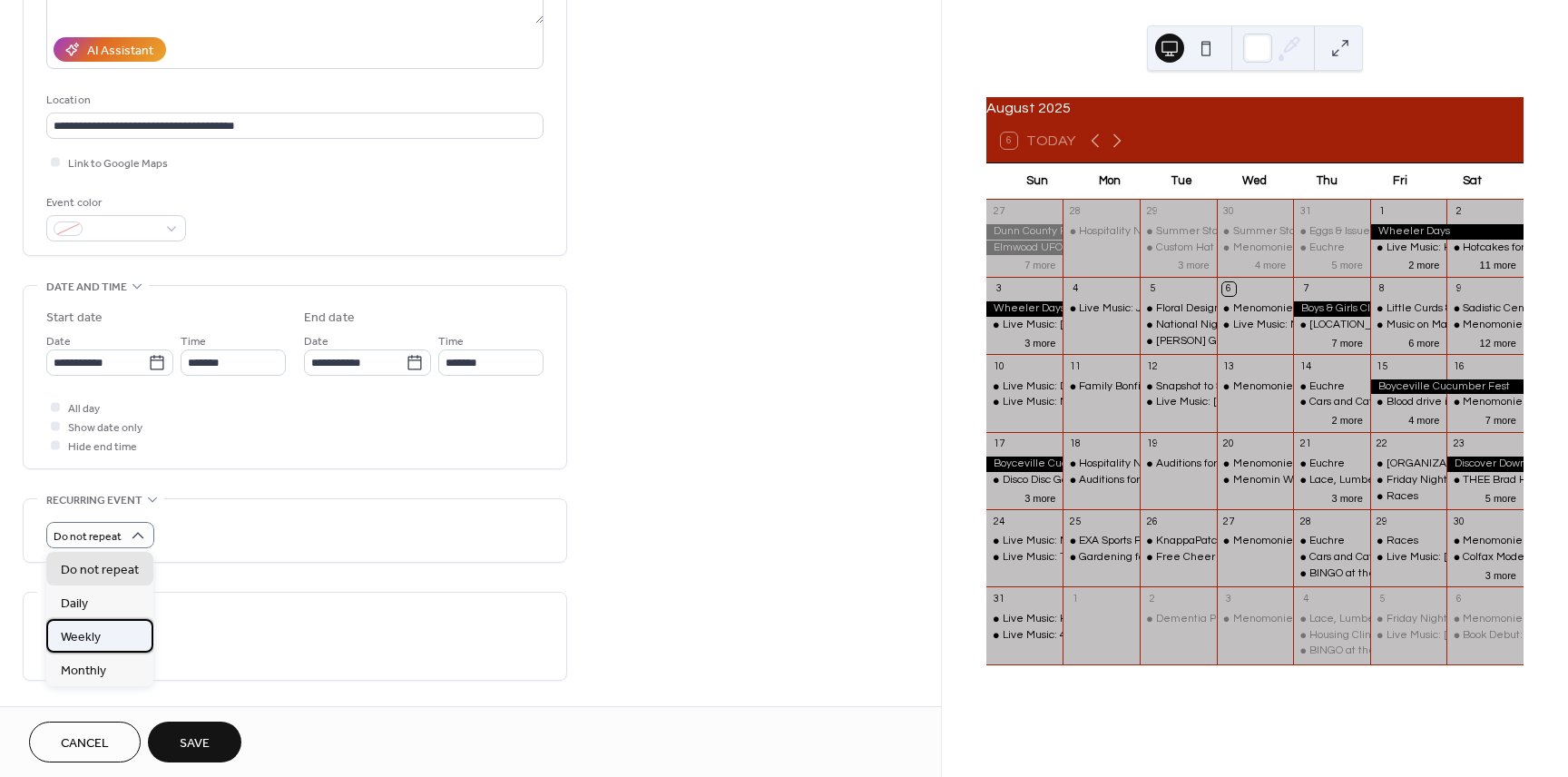 click on "Weekly" at bounding box center (100, 635) 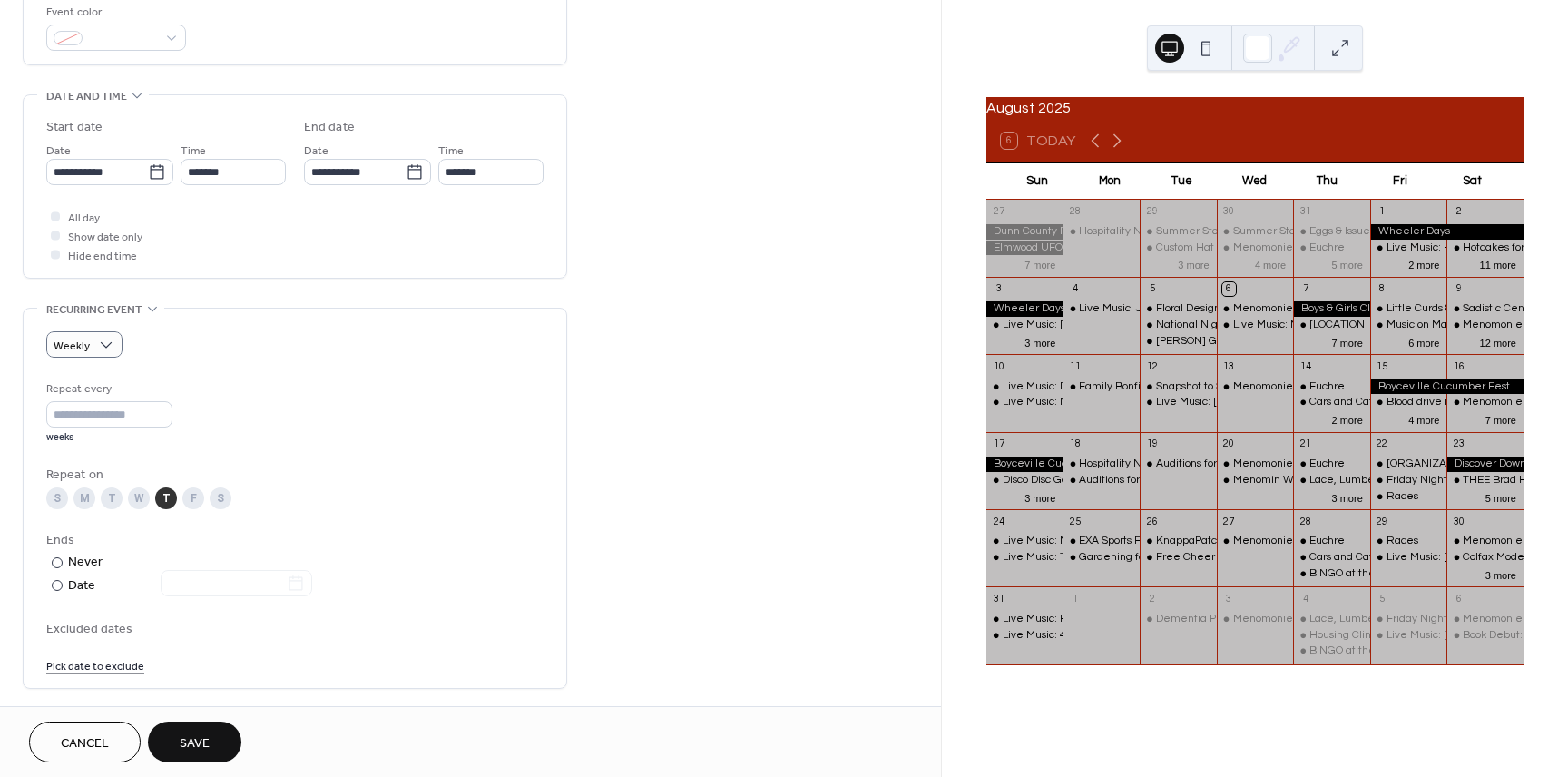 scroll, scrollTop: 520, scrollLeft: 0, axis: vertical 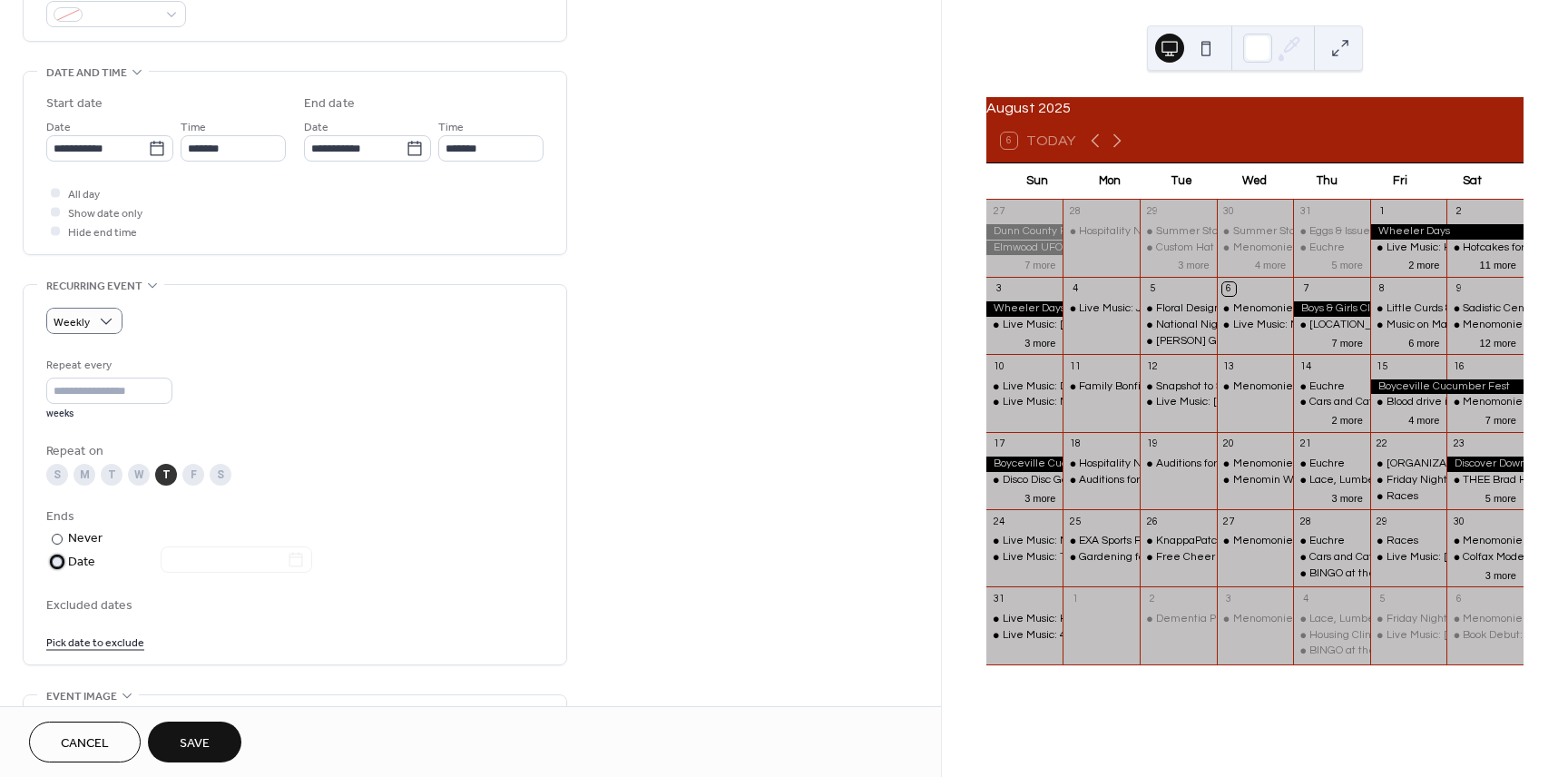 click at bounding box center (57, 562) 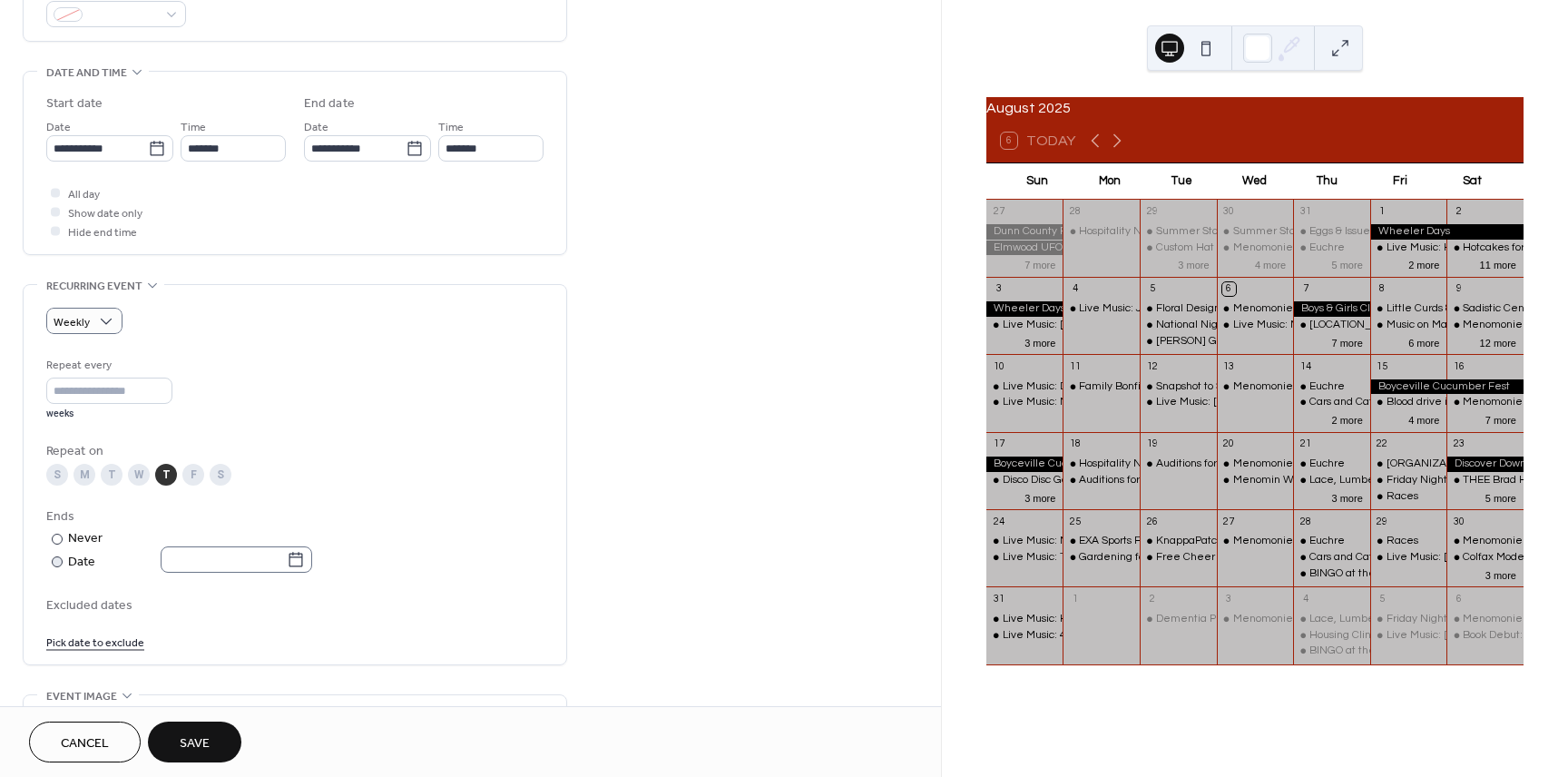 click 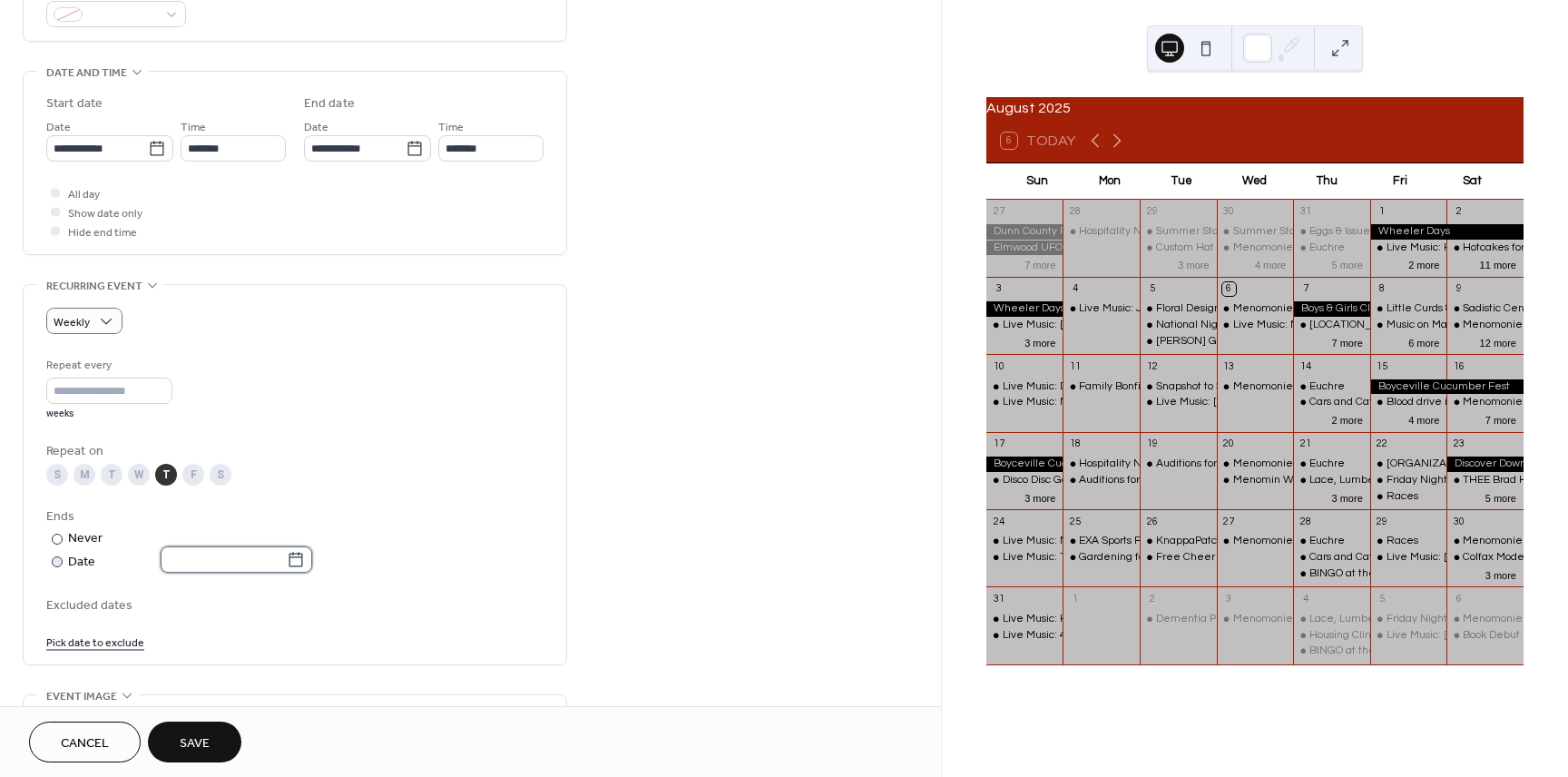 click at bounding box center (223, 559) 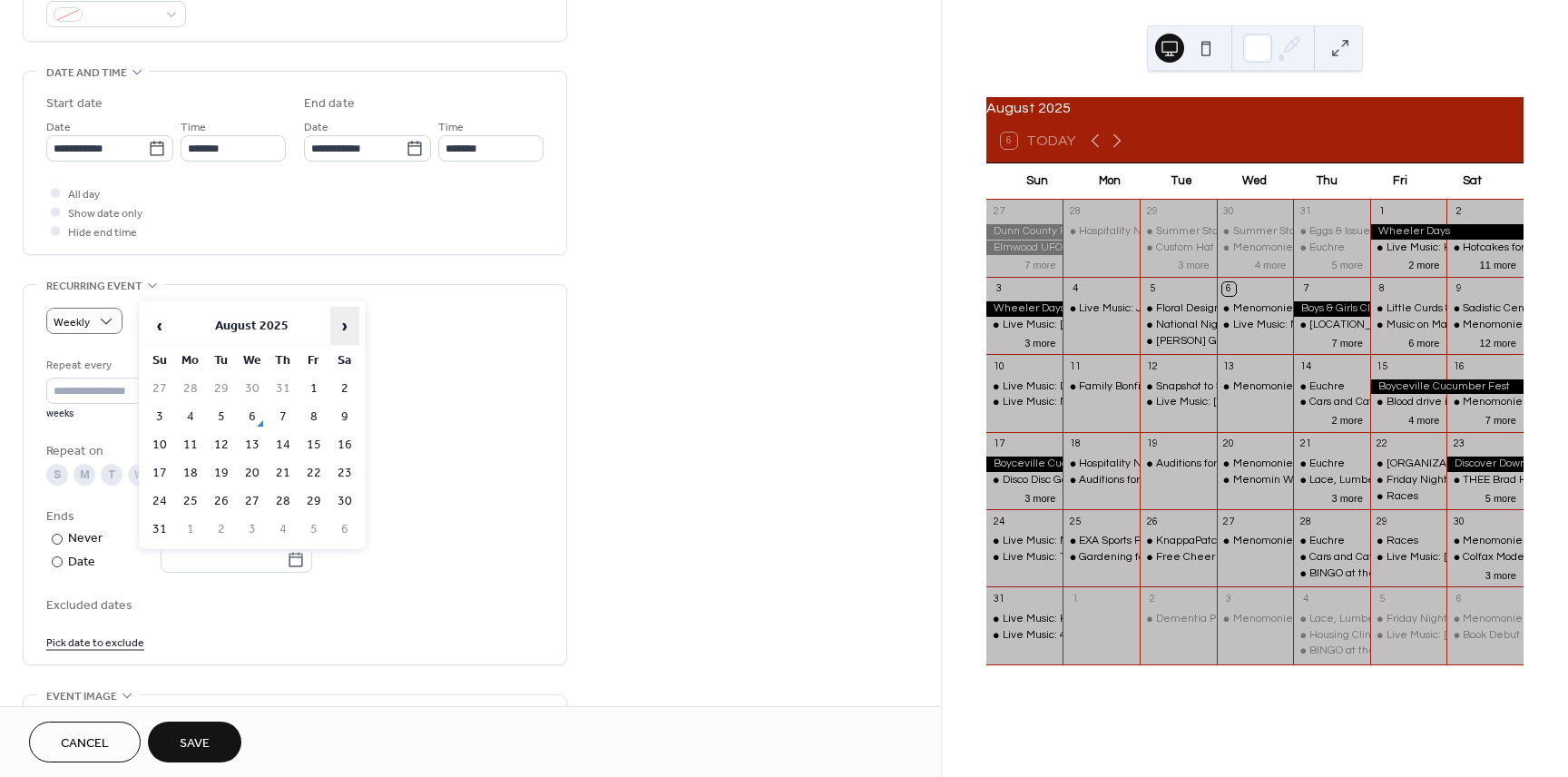 click on "›" at bounding box center [345, 326] 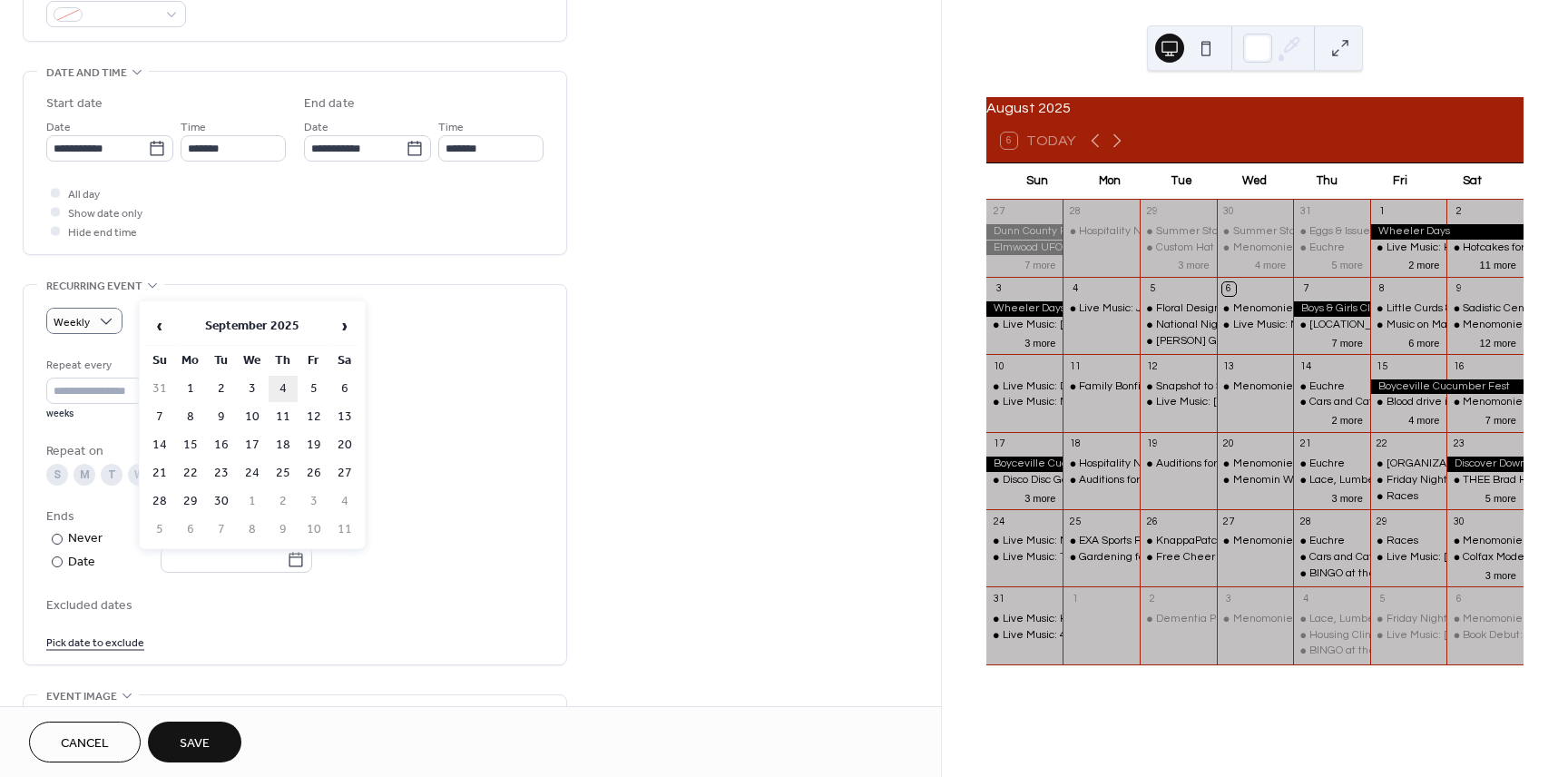click on "4" at bounding box center [283, 388] 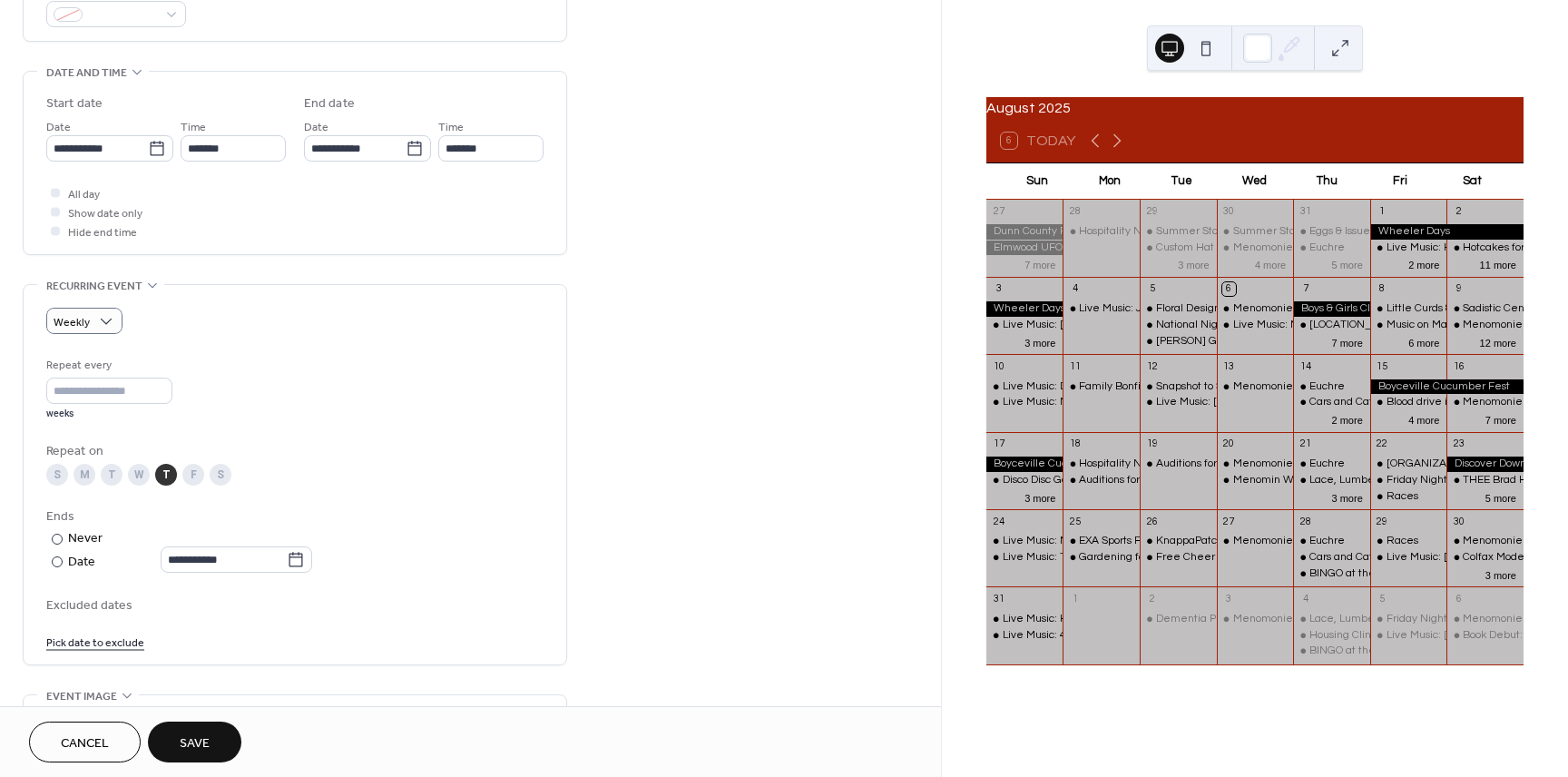 click on "Save" at bounding box center (194, 743) 